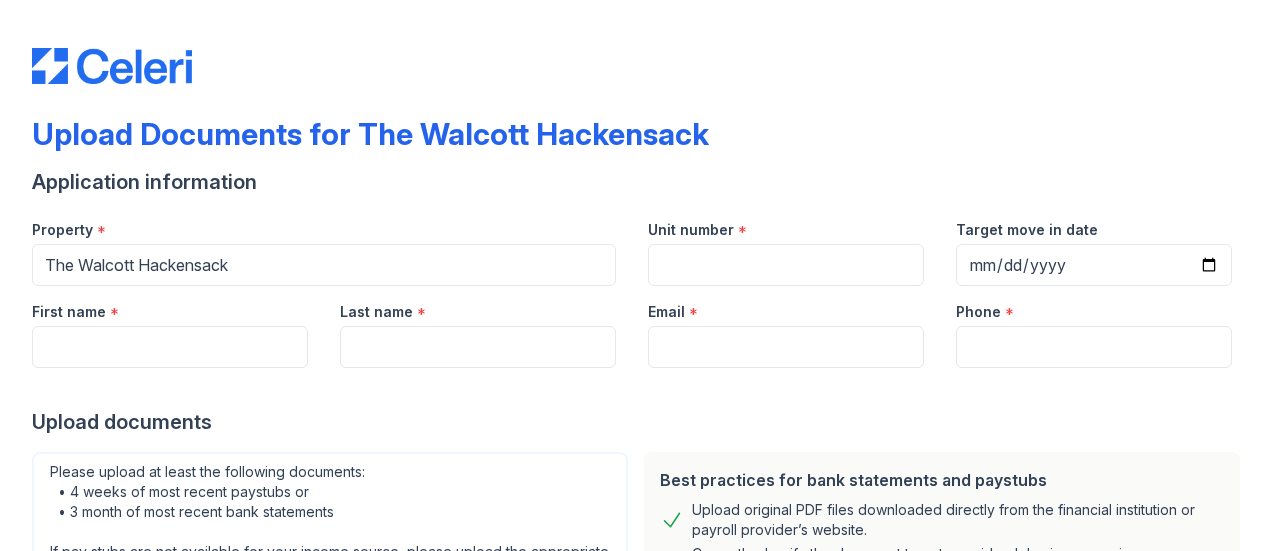 scroll, scrollTop: 0, scrollLeft: 0, axis: both 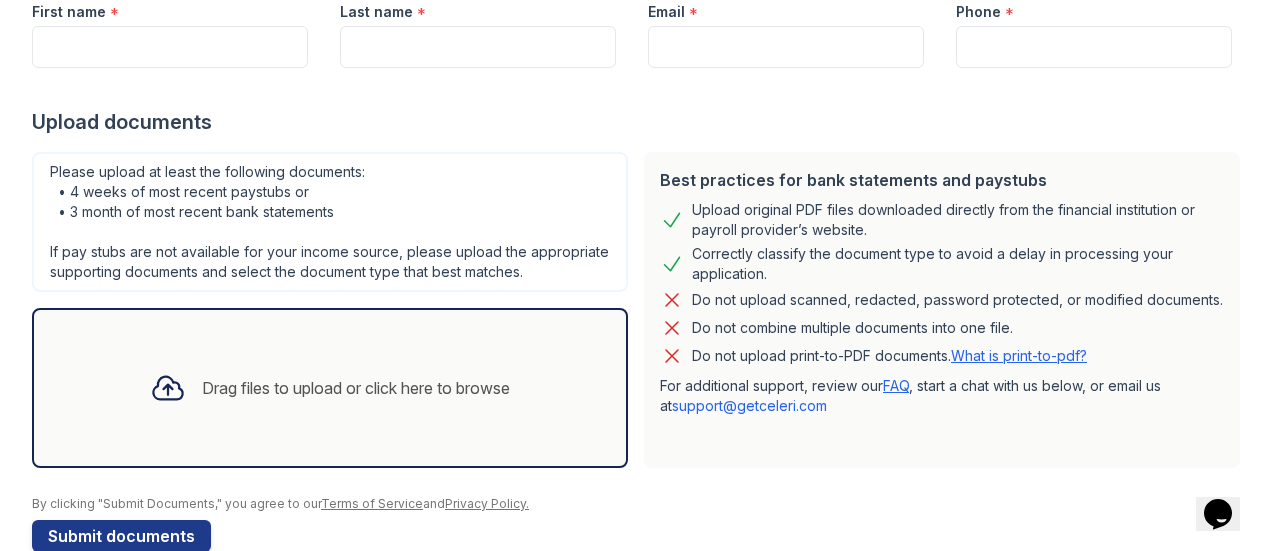 type 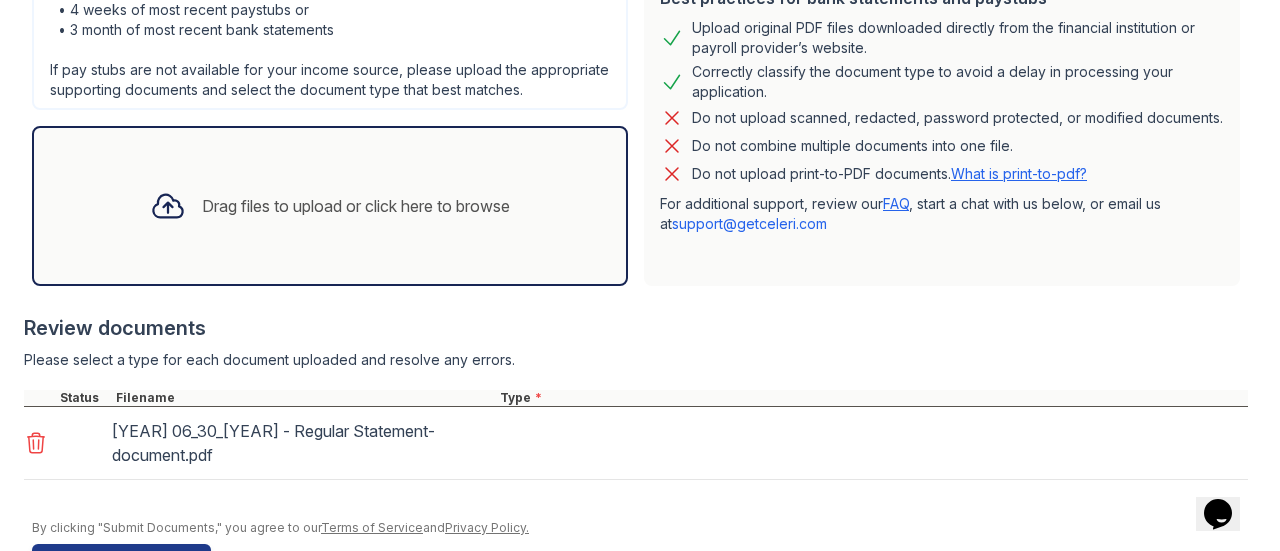 scroll, scrollTop: 500, scrollLeft: 0, axis: vertical 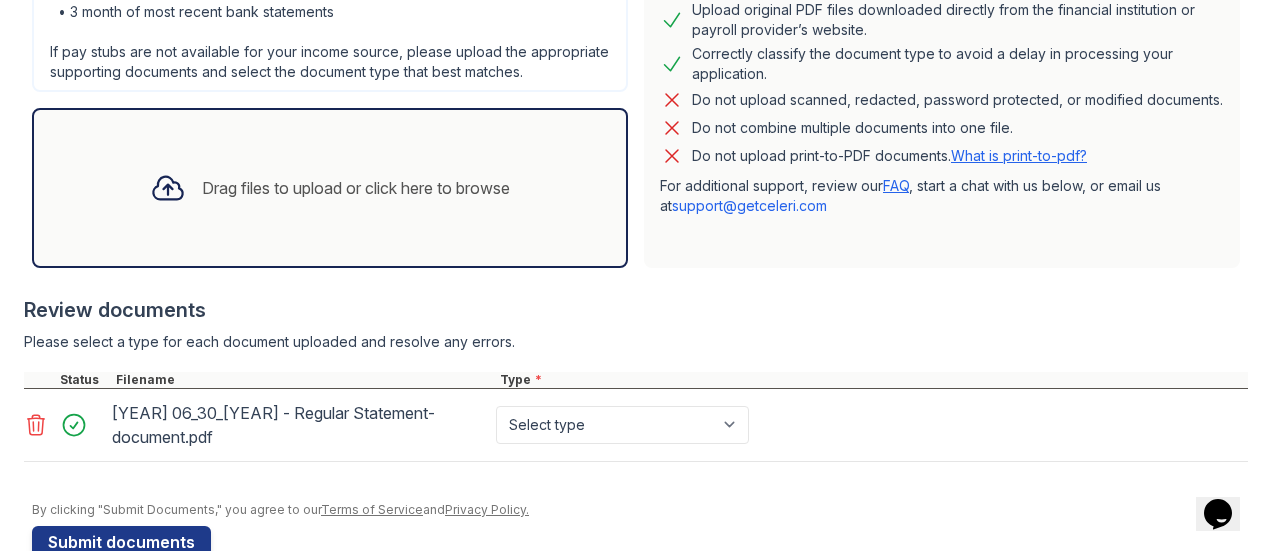 type 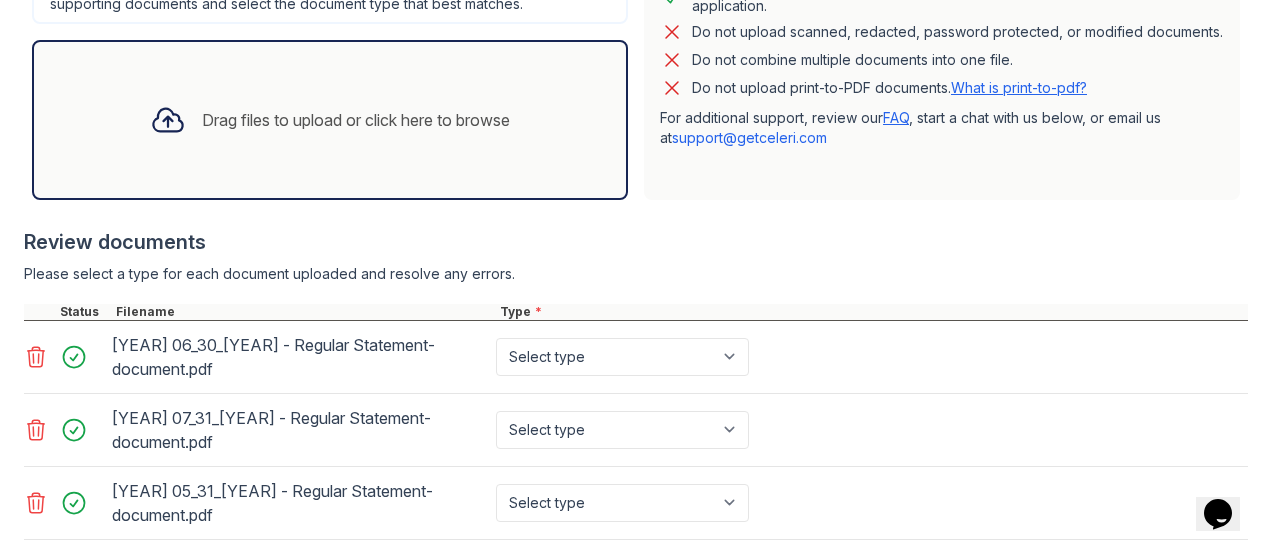 scroll, scrollTop: 700, scrollLeft: 0, axis: vertical 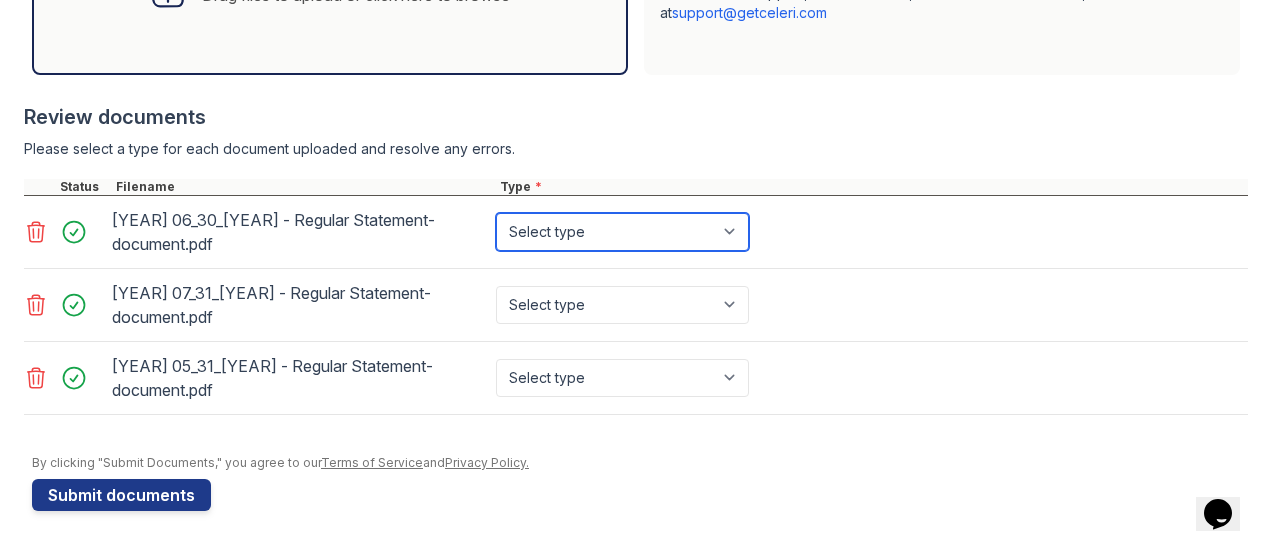 drag, startPoint x: 732, startPoint y: 247, endPoint x: 726, endPoint y: 261, distance: 15.231546 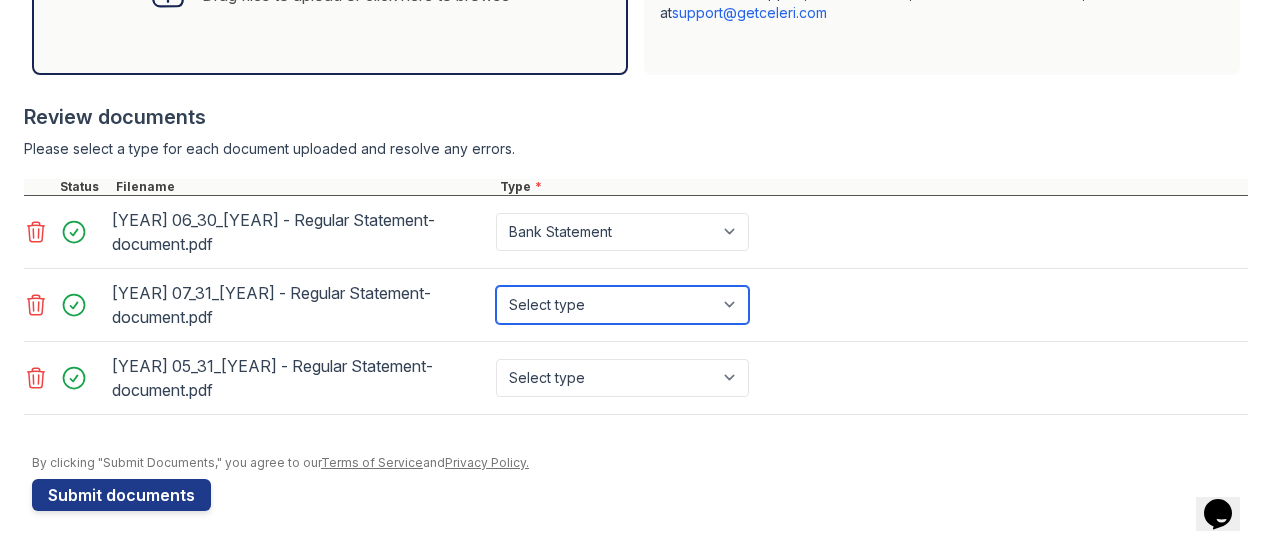 click on "Select type
Paystub
Bank Statement
Offer Letter
Tax Documents
Benefit Award Letter
Investment Account Statement
Other" at bounding box center [622, 305] 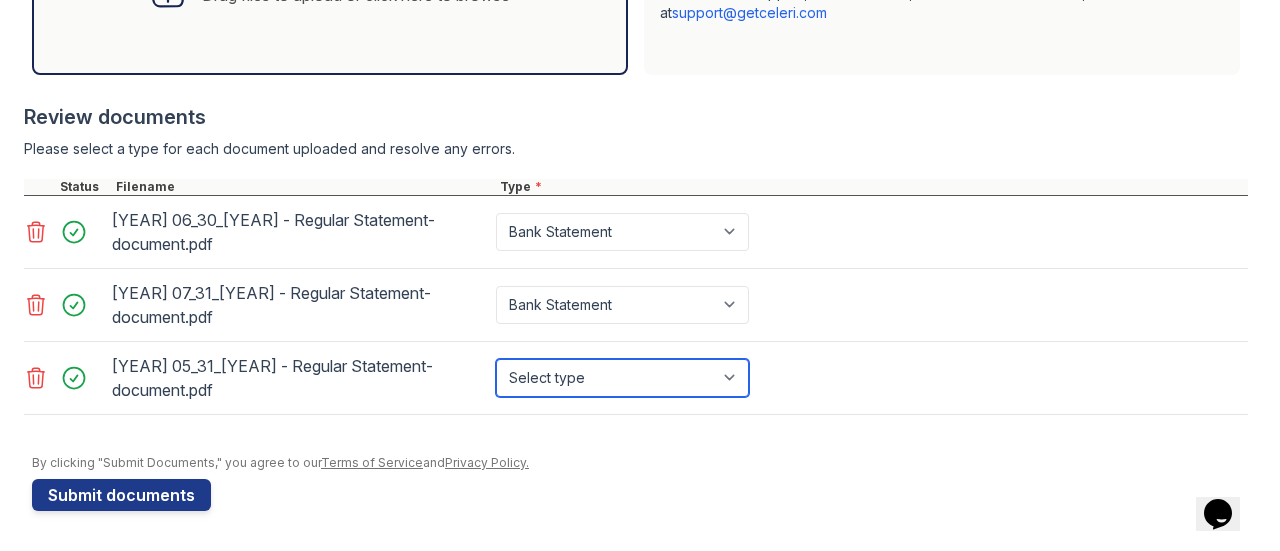 click on "Select type
Paystub
Bank Statement
Offer Letter
Tax Documents
Benefit Award Letter
Investment Account Statement
Other" at bounding box center (622, 378) 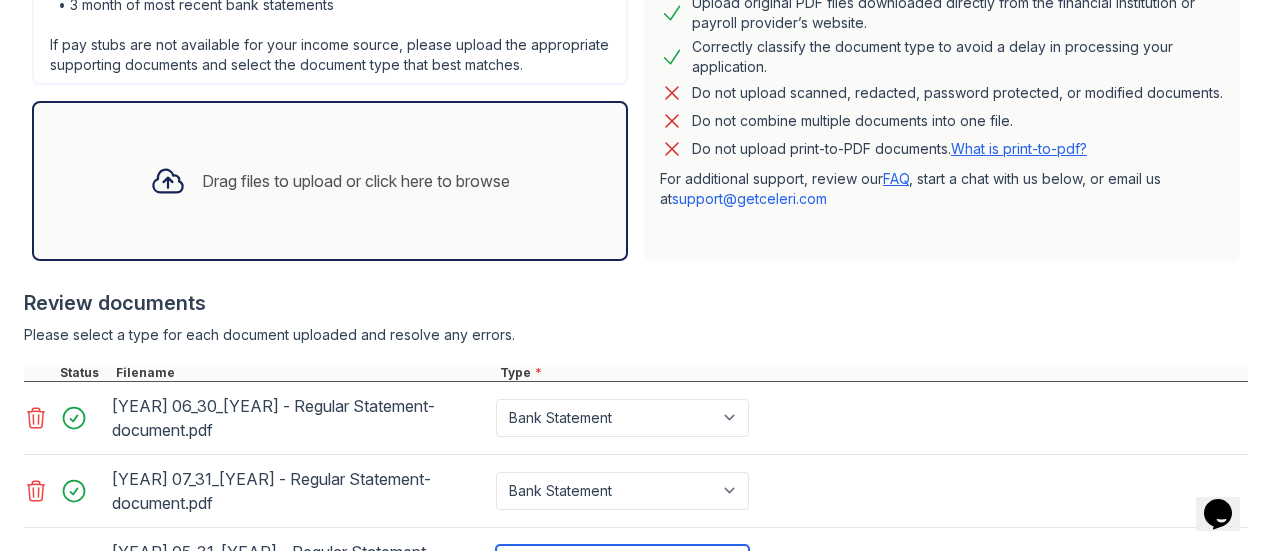 scroll, scrollTop: 500, scrollLeft: 0, axis: vertical 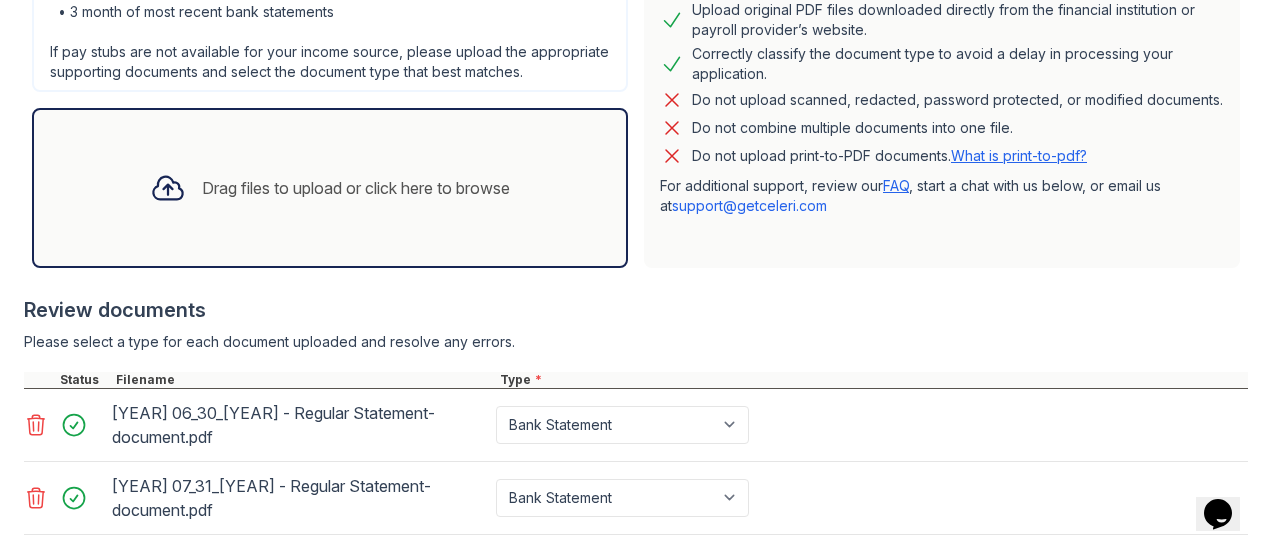 click on "What is print-to-pdf?" at bounding box center (1019, 155) 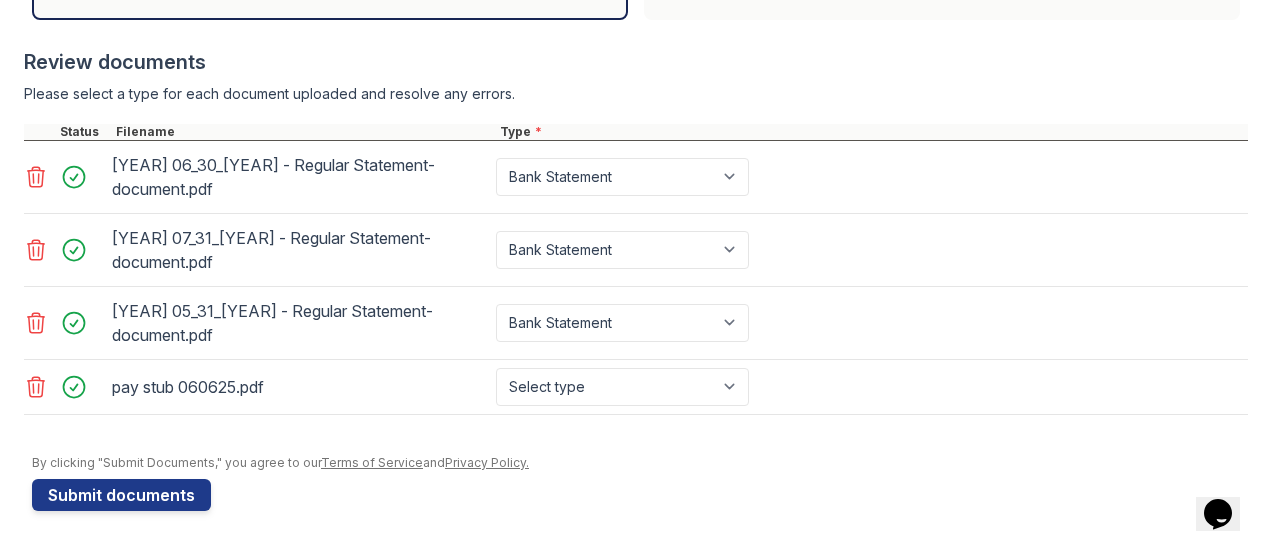 scroll, scrollTop: 764, scrollLeft: 0, axis: vertical 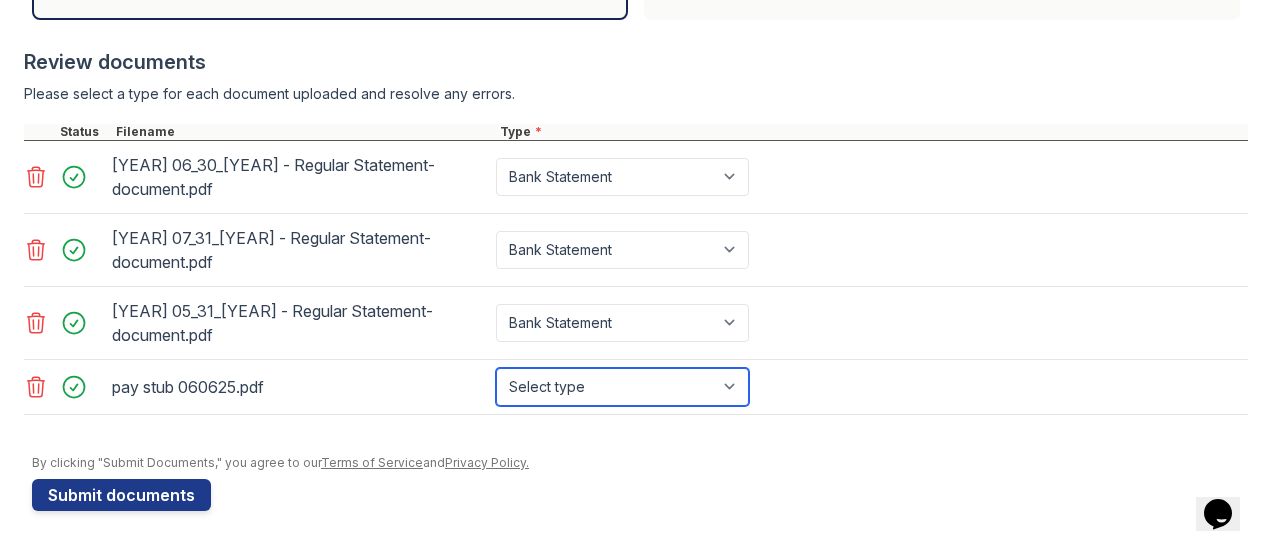 click on "Select type
Paystub
Bank Statement
Offer Letter
Tax Documents
Benefit Award Letter
Investment Account Statement
Other" at bounding box center (622, 387) 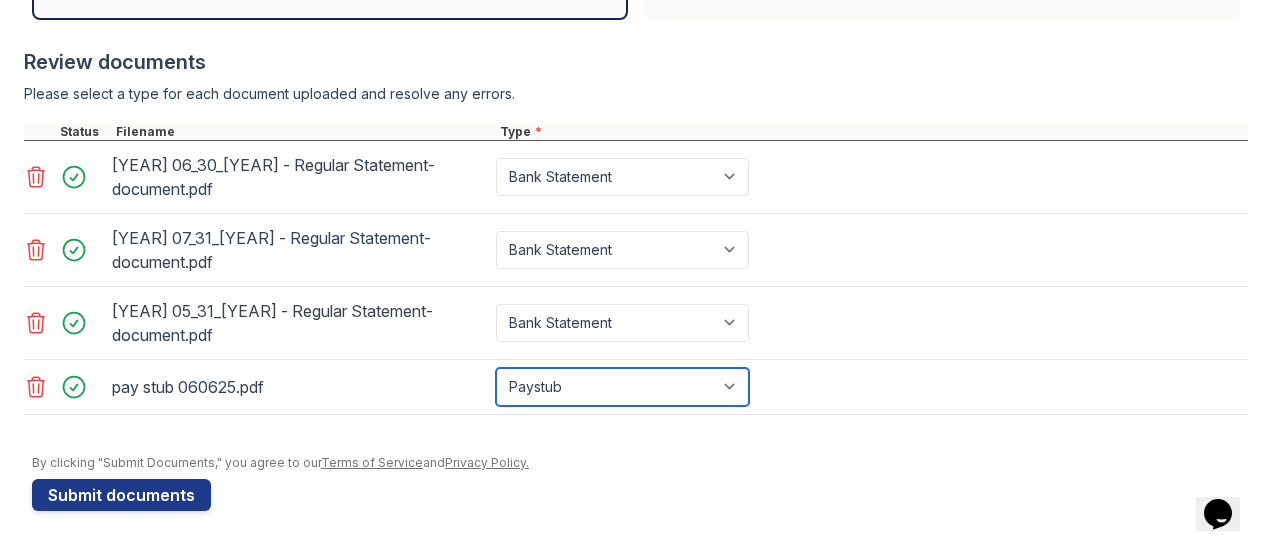 type 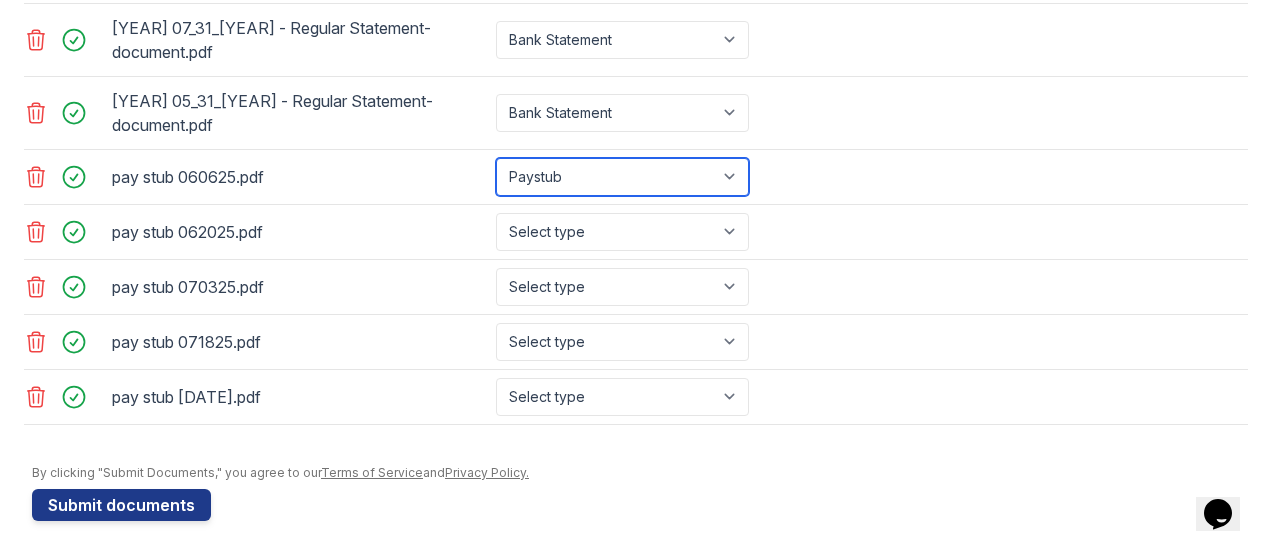 scroll, scrollTop: 964, scrollLeft: 0, axis: vertical 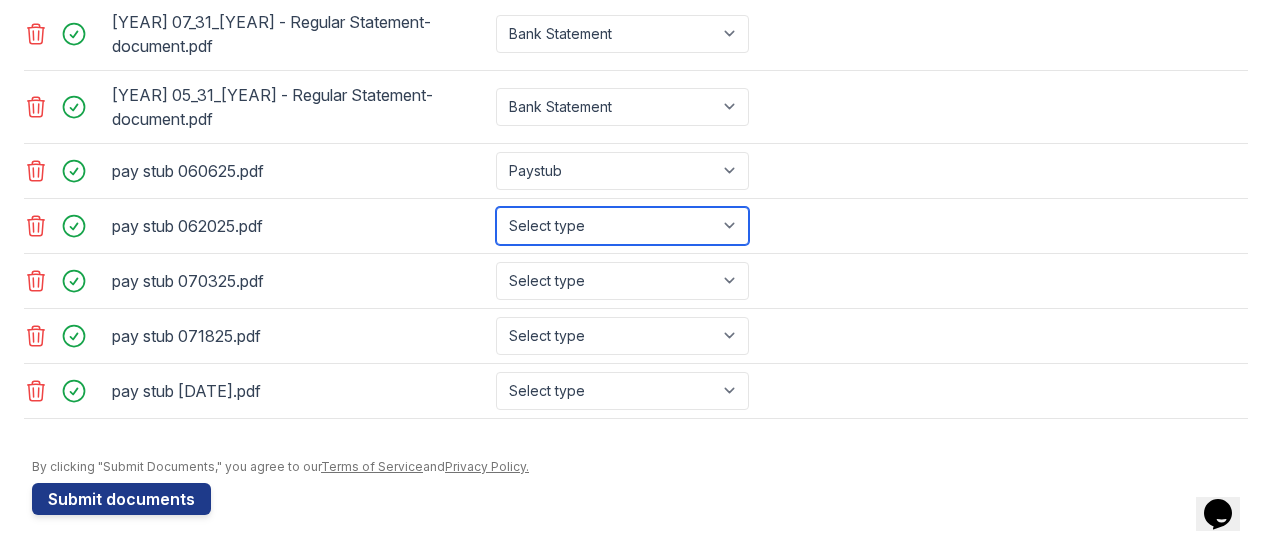 click on "Select type
Paystub
Bank Statement
Offer Letter
Tax Documents
Benefit Award Letter
Investment Account Statement
Other" at bounding box center (622, 226) 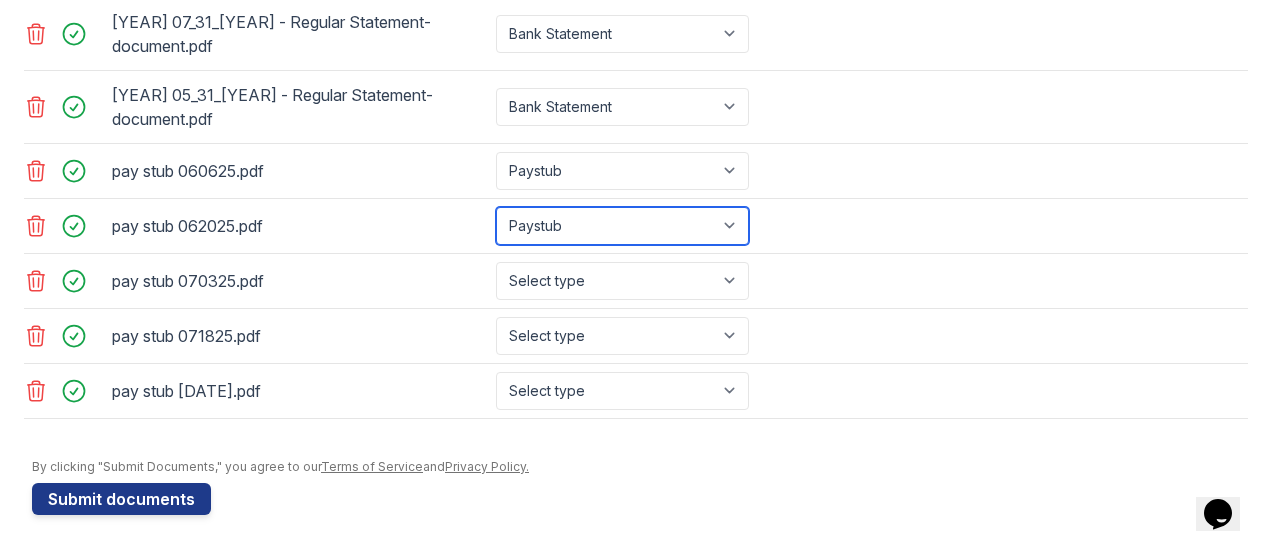 click on "Select type
Paystub
Bank Statement
Offer Letter
Tax Documents
Benefit Award Letter
Investment Account Statement
Other" at bounding box center [622, 226] 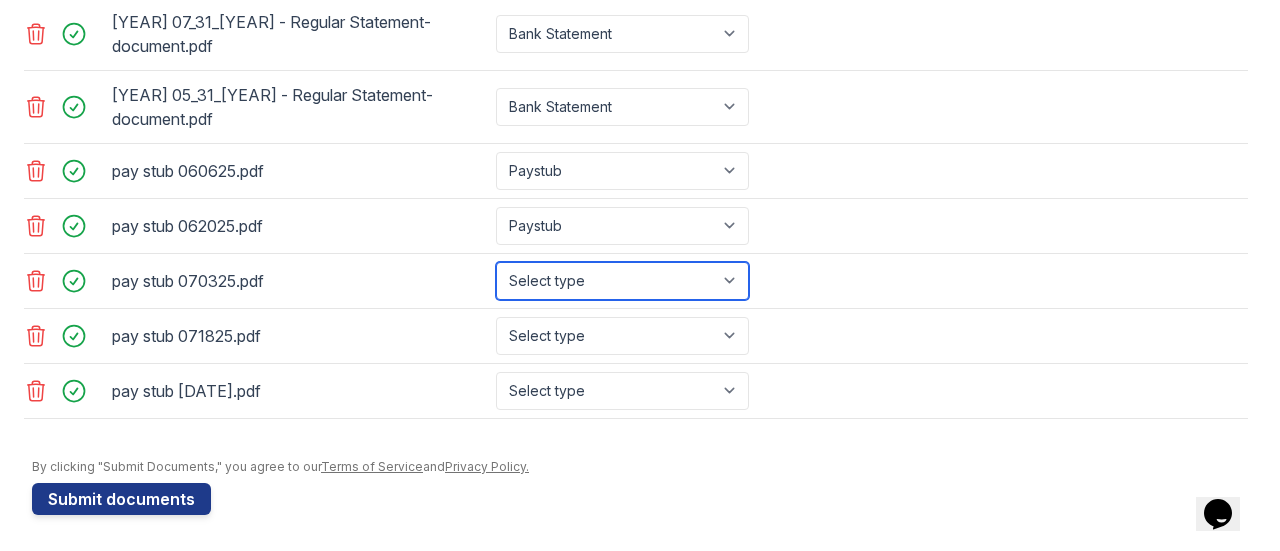 click on "Select type
Paystub
Bank Statement
Offer Letter
Tax Documents
Benefit Award Letter
Investment Account Statement
Other" at bounding box center (622, 281) 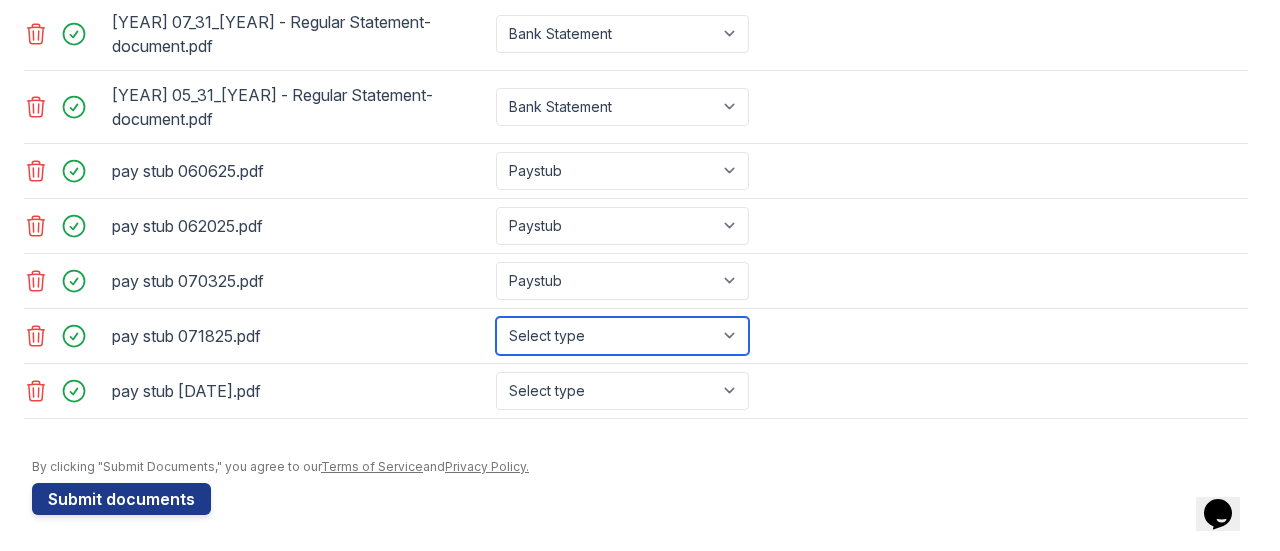 click on "Select type
Paystub
Bank Statement
Offer Letter
Tax Documents
Benefit Award Letter
Investment Account Statement
Other" at bounding box center (622, 336) 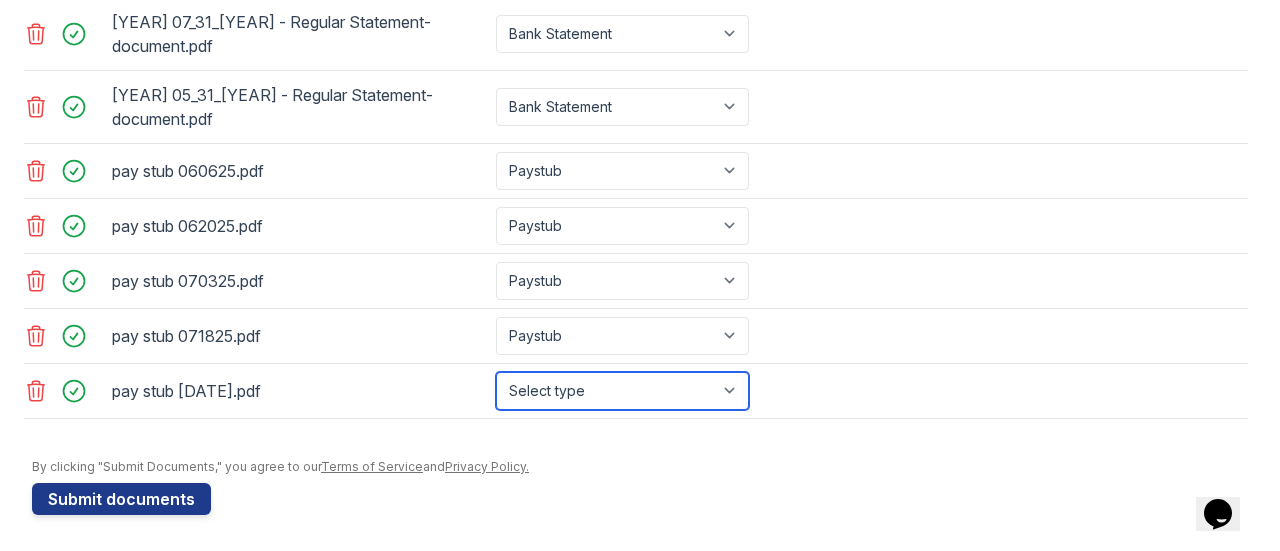 click on "Select type
Paystub
Bank Statement
Offer Letter
Tax Documents
Benefit Award Letter
Investment Account Statement
Other" at bounding box center [622, 391] 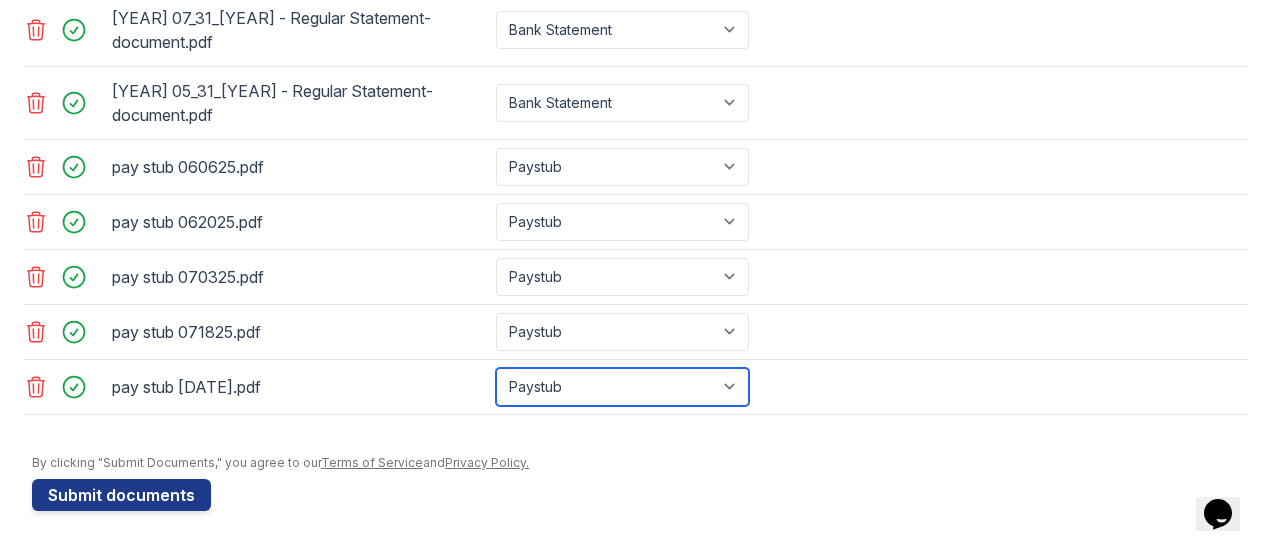 scroll, scrollTop: 980, scrollLeft: 0, axis: vertical 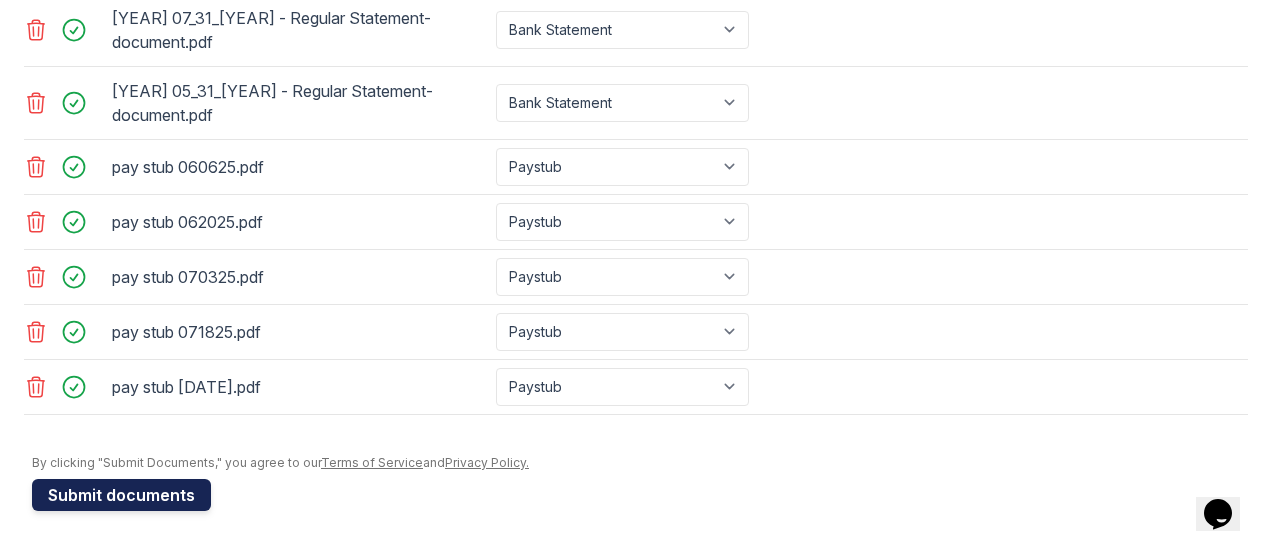 click on "Submit documents" at bounding box center [121, 495] 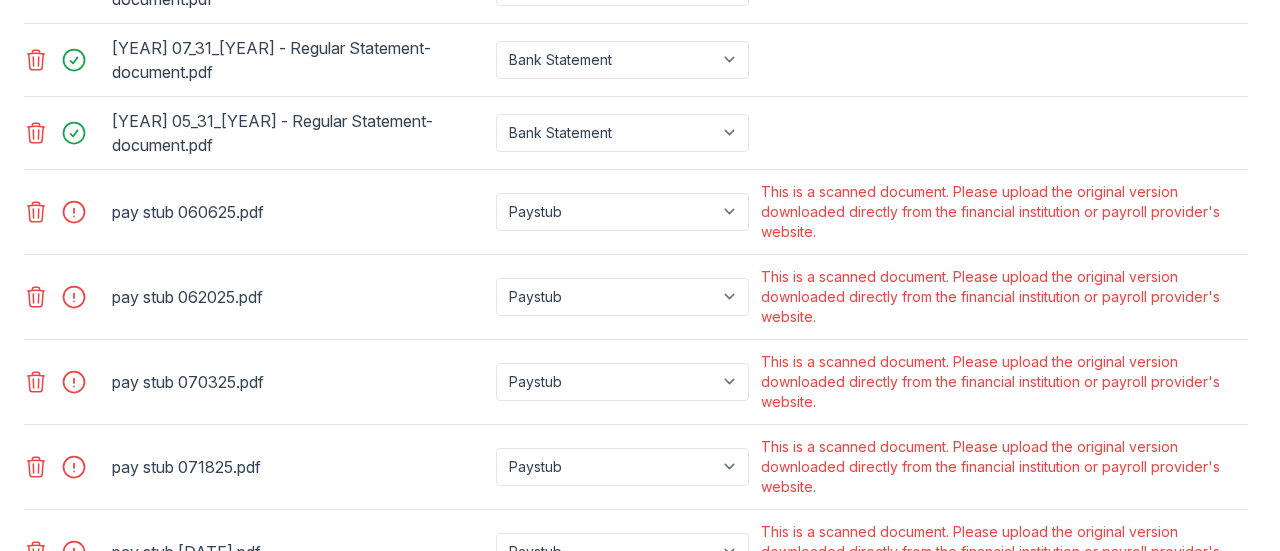 scroll, scrollTop: 1100, scrollLeft: 0, axis: vertical 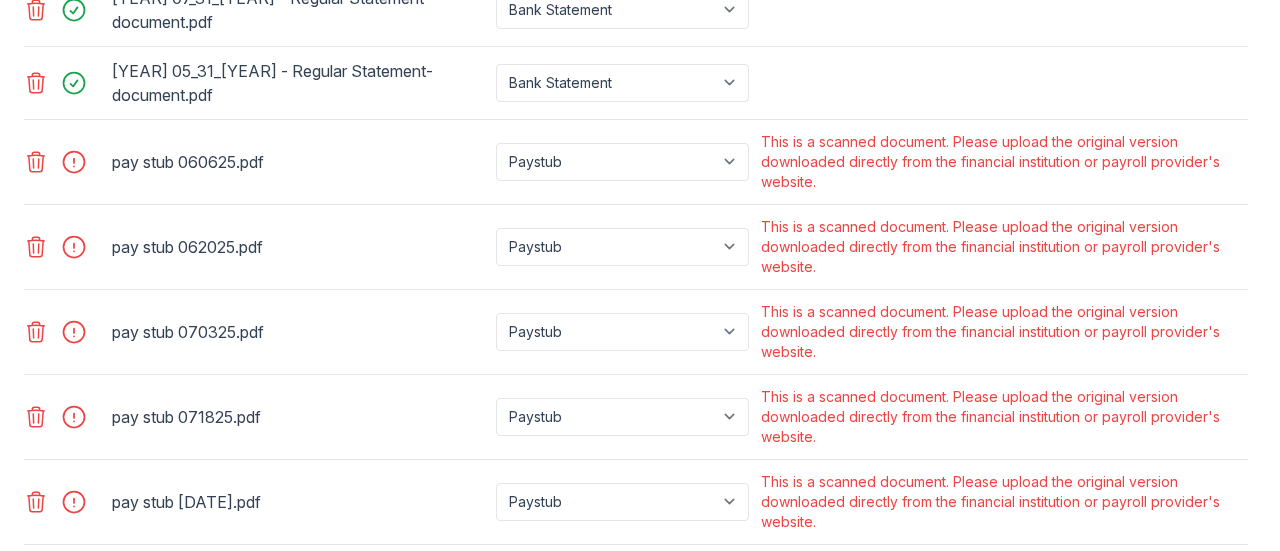 click 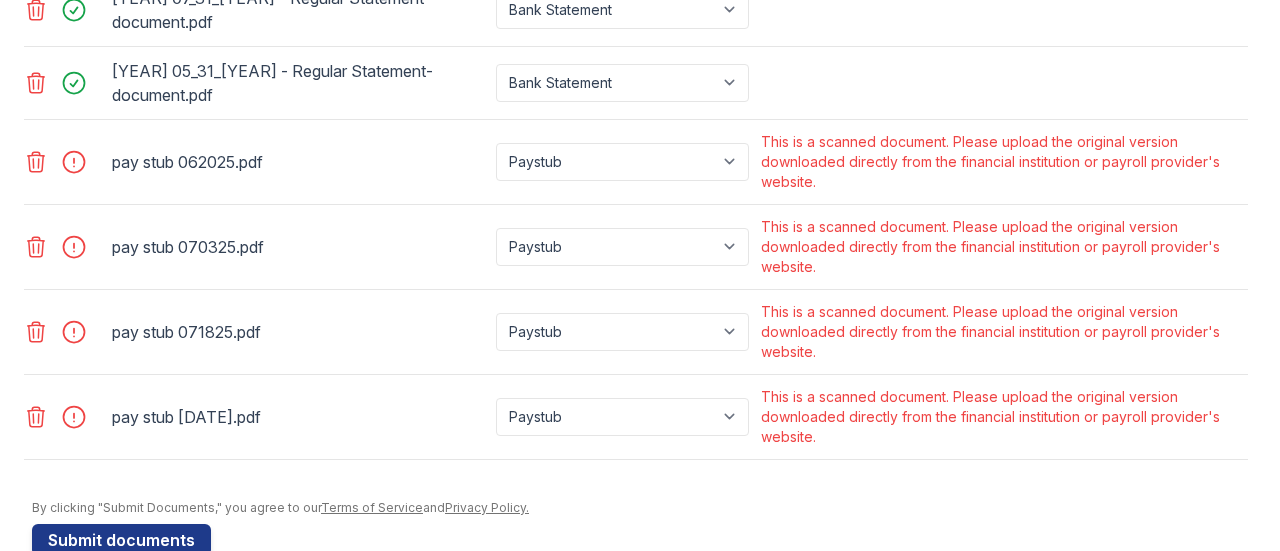 click 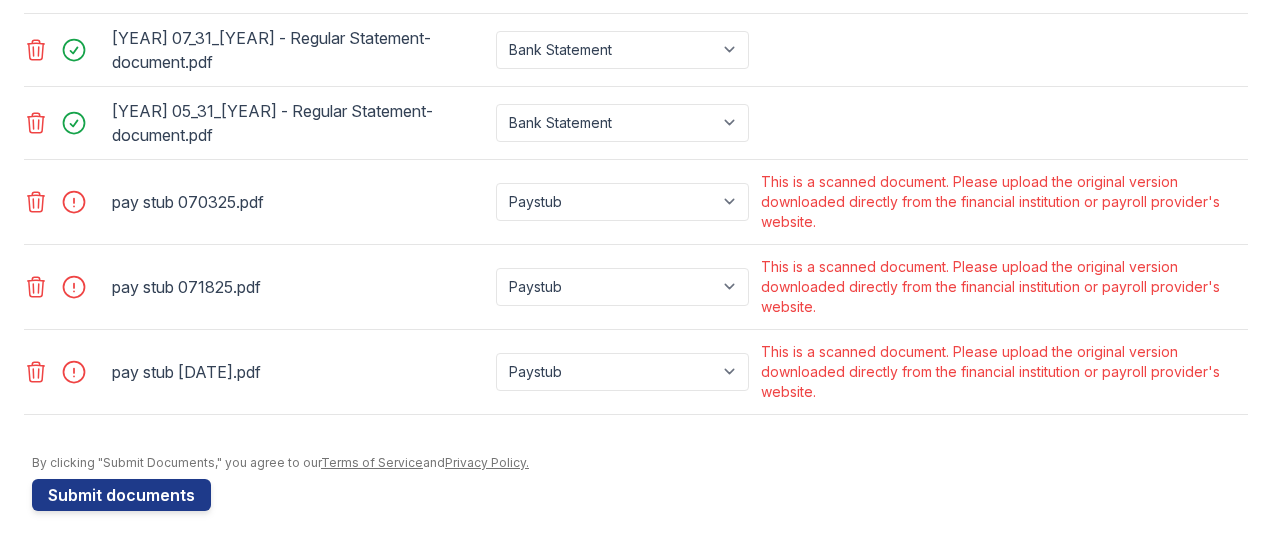 click 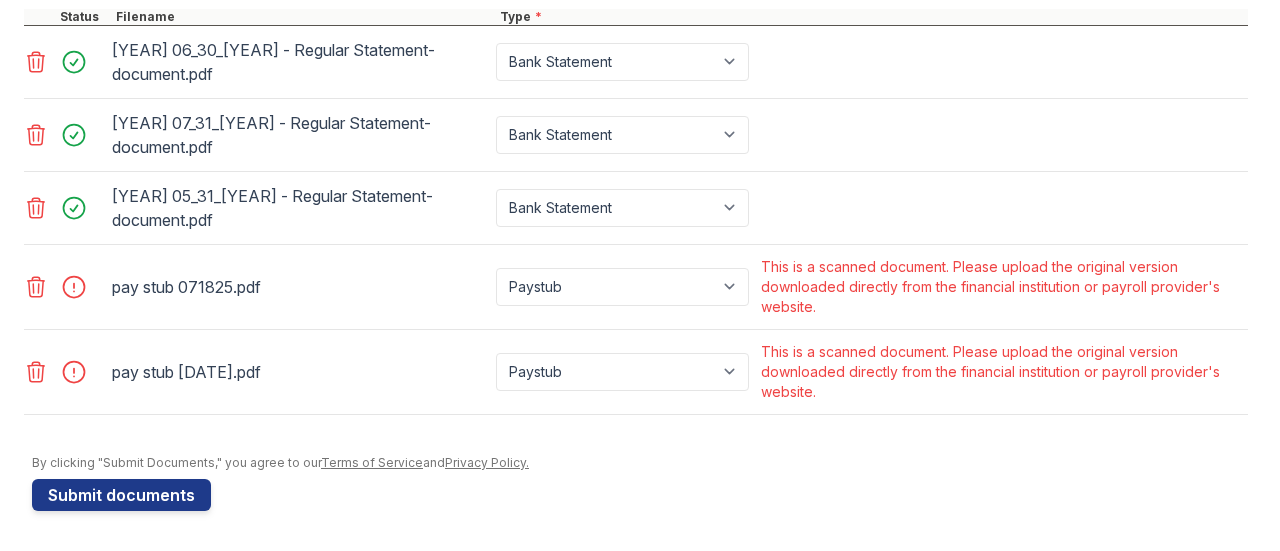 click 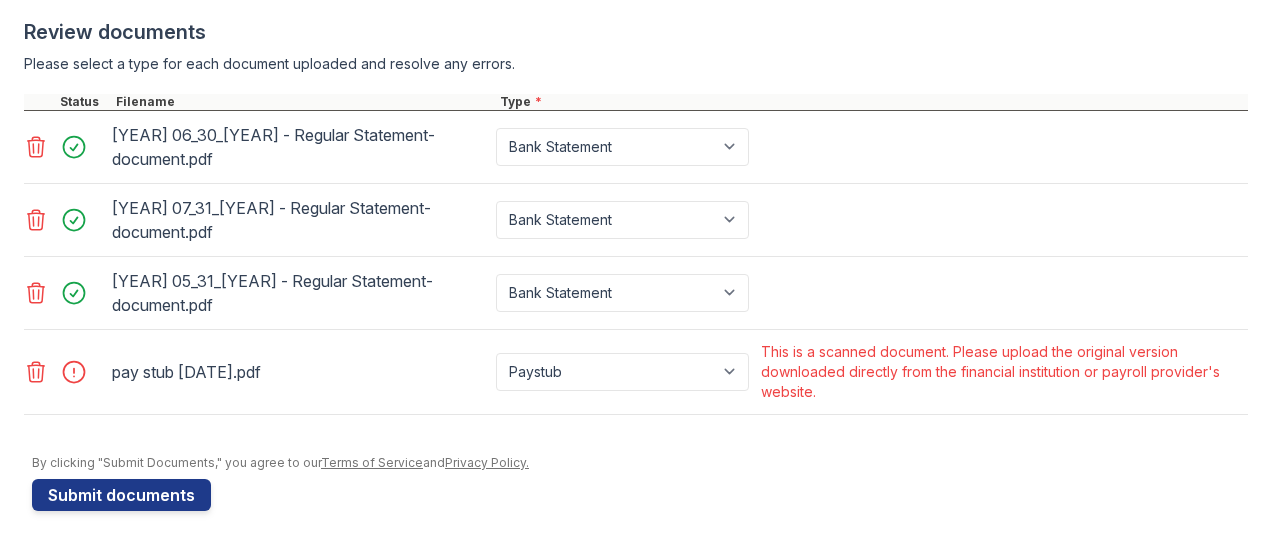 click 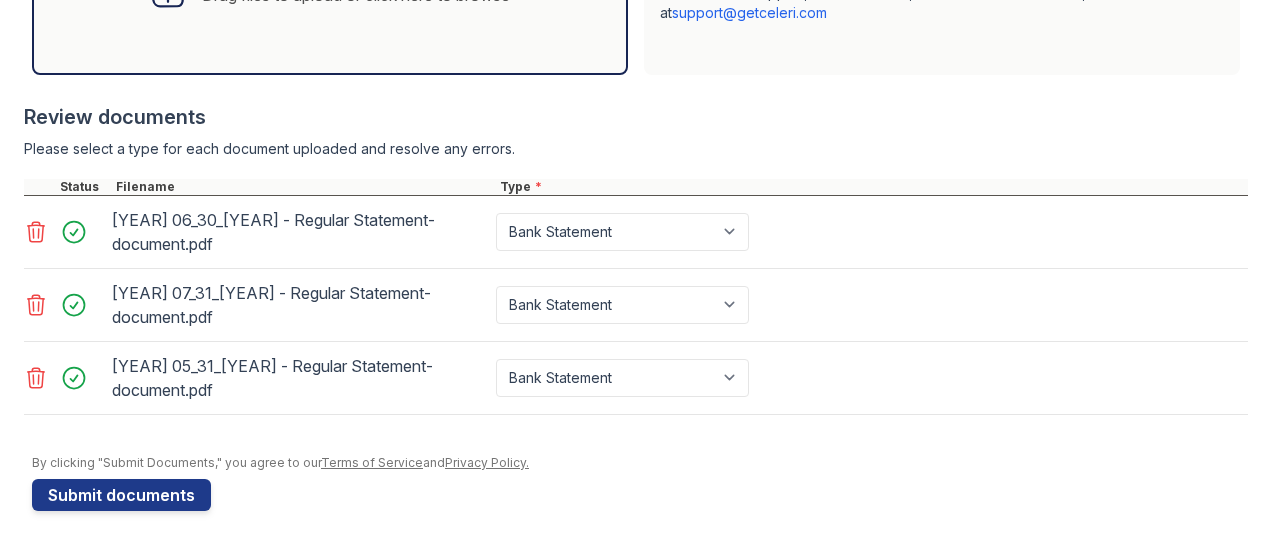 type 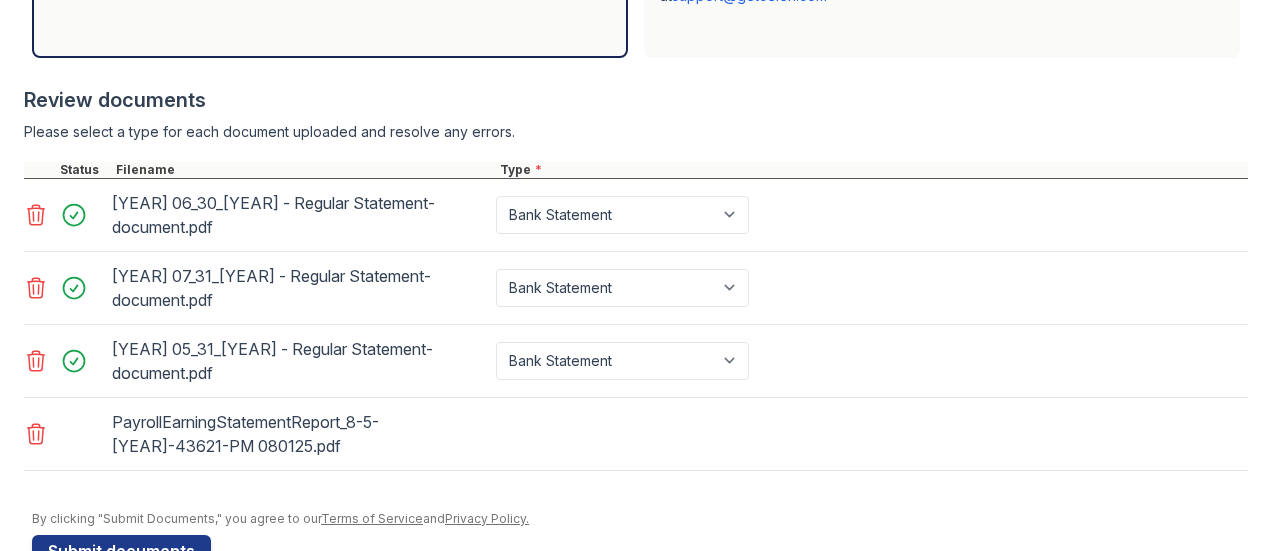scroll, scrollTop: 894, scrollLeft: 0, axis: vertical 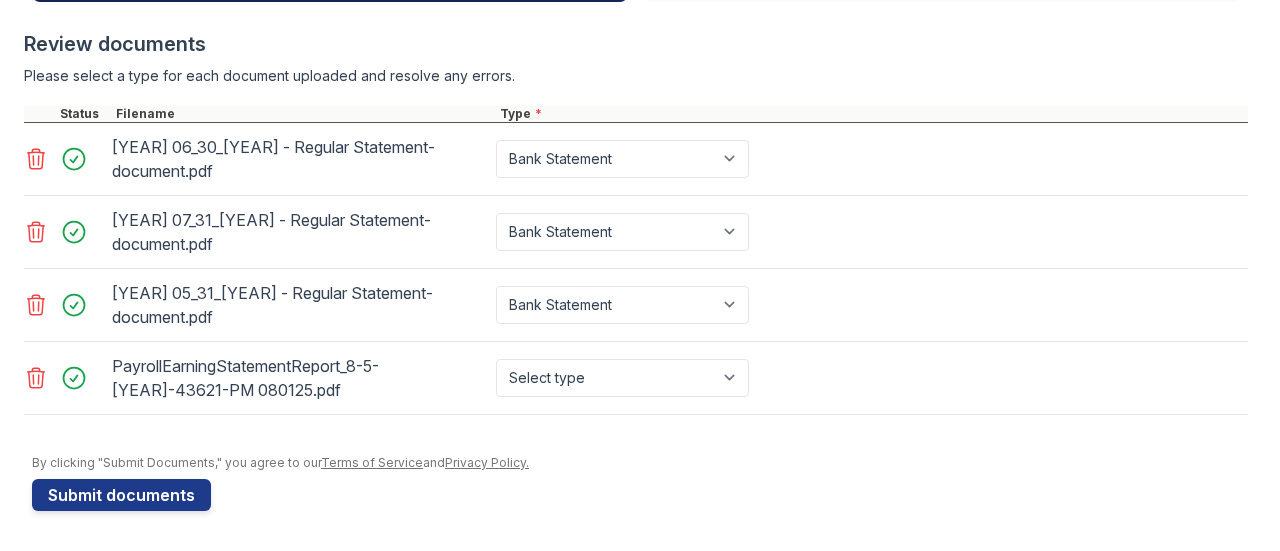 type 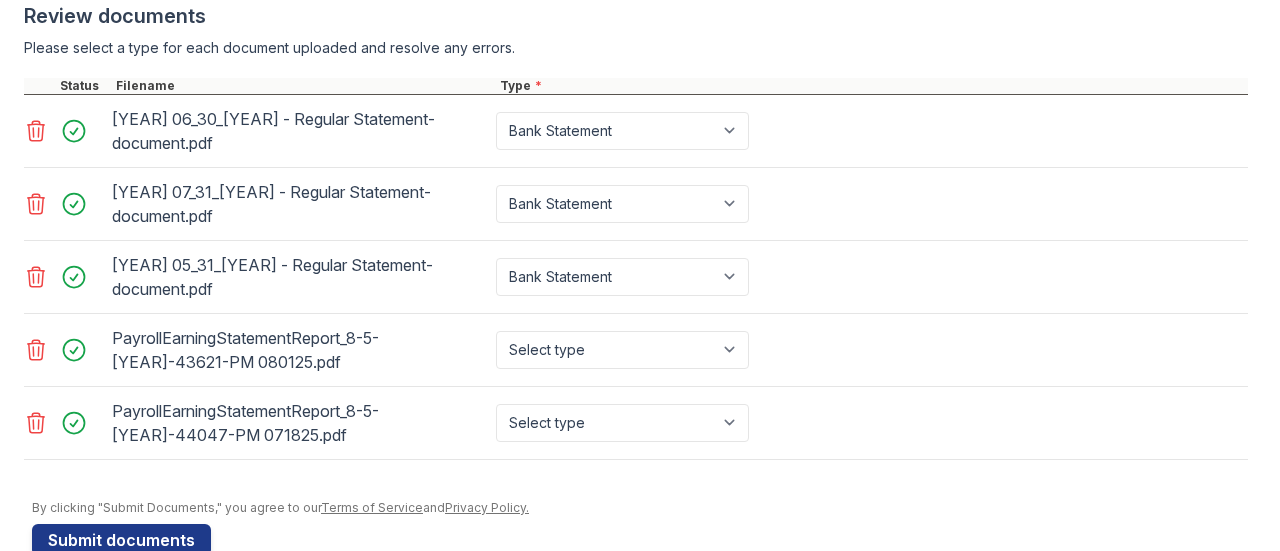 scroll, scrollTop: 806, scrollLeft: 0, axis: vertical 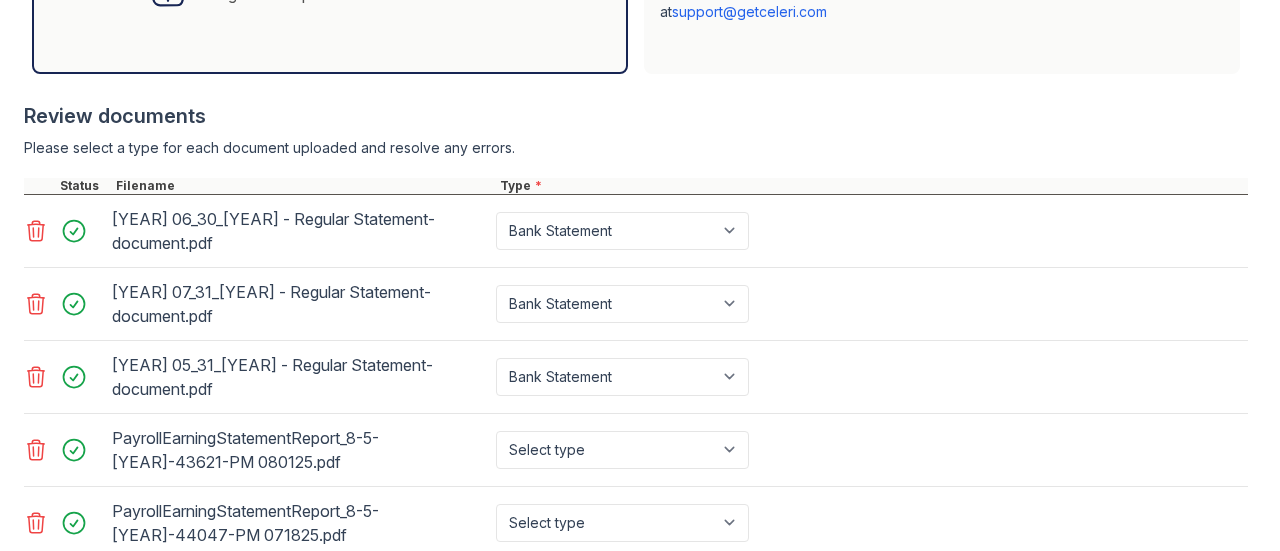 type 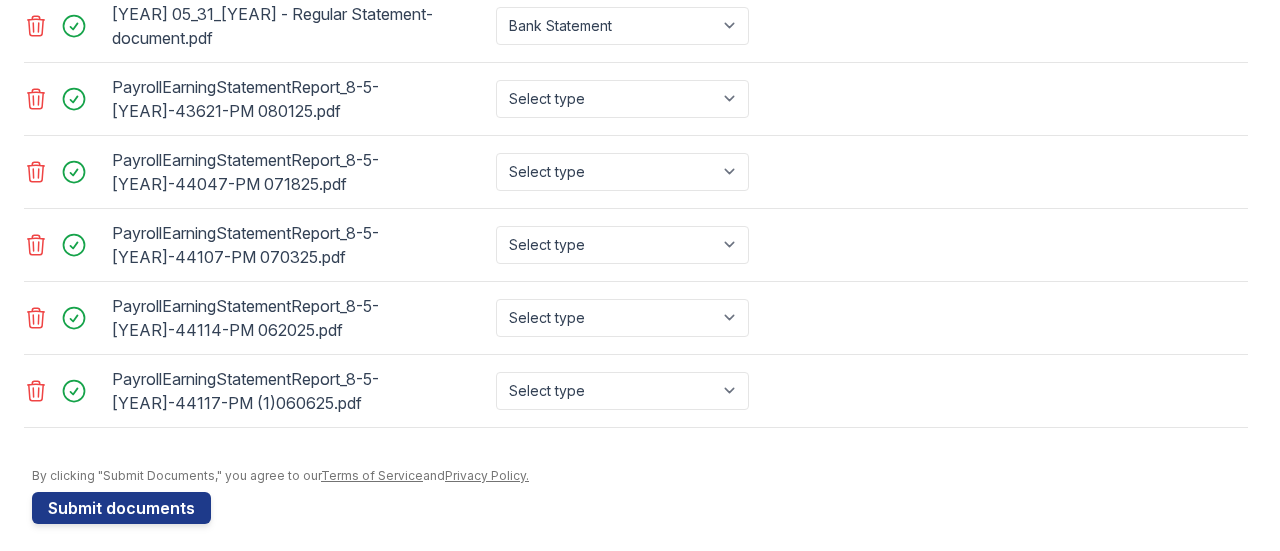 scroll, scrollTop: 1185, scrollLeft: 0, axis: vertical 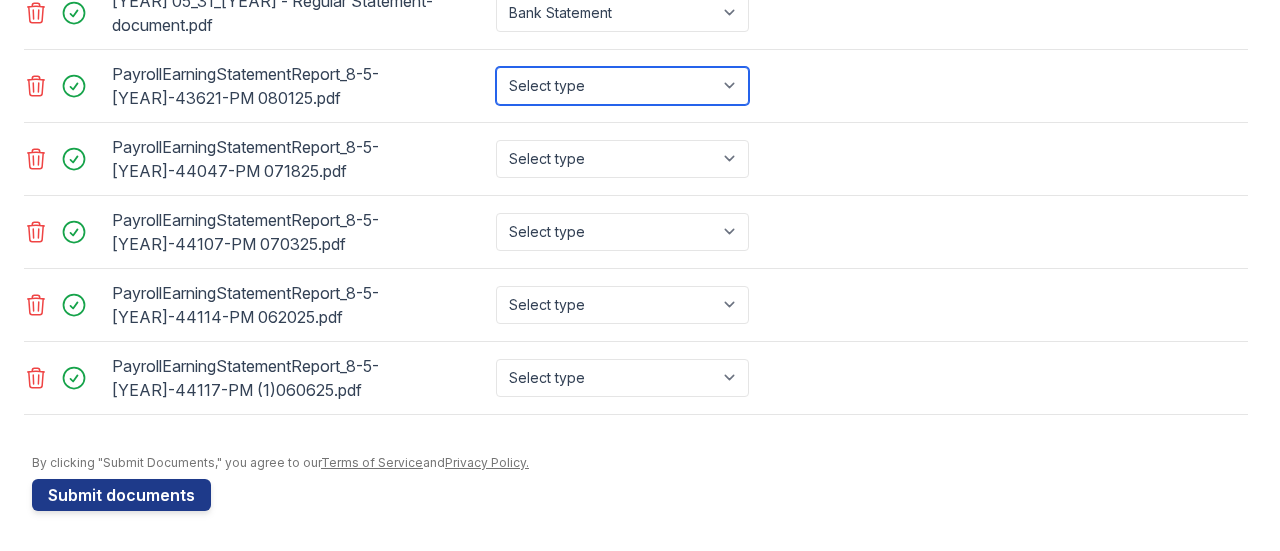click on "Select type
Paystub
Bank Statement
Offer Letter
Tax Documents
Benefit Award Letter
Investment Account Statement
Other" at bounding box center (622, 86) 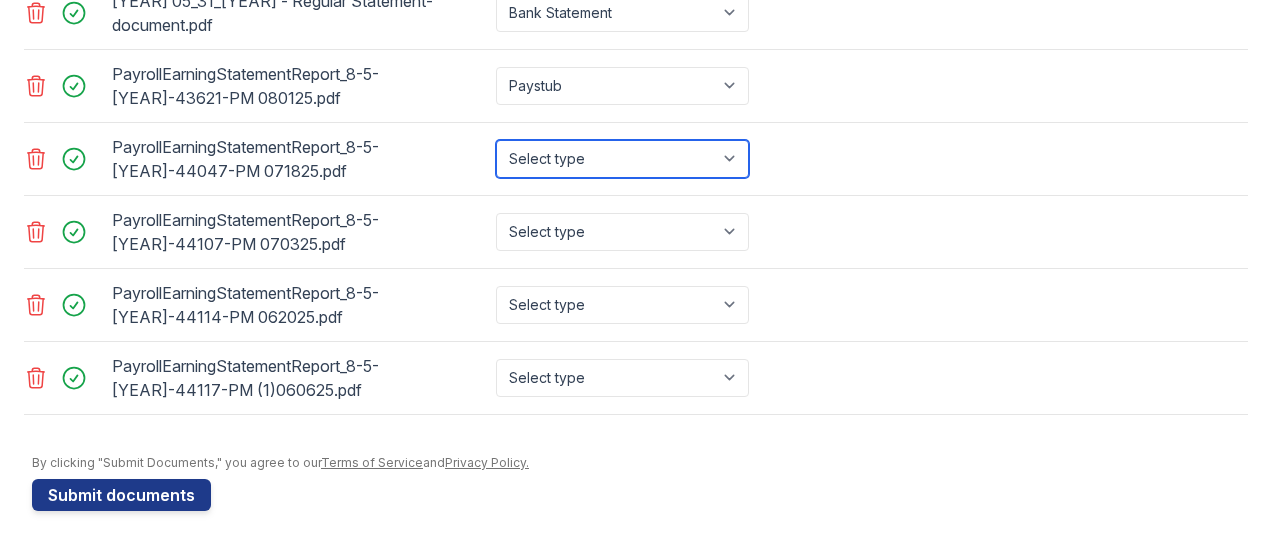 click on "Select type
Paystub
Bank Statement
Offer Letter
Tax Documents
Benefit Award Letter
Investment Account Statement
Other" at bounding box center [622, 159] 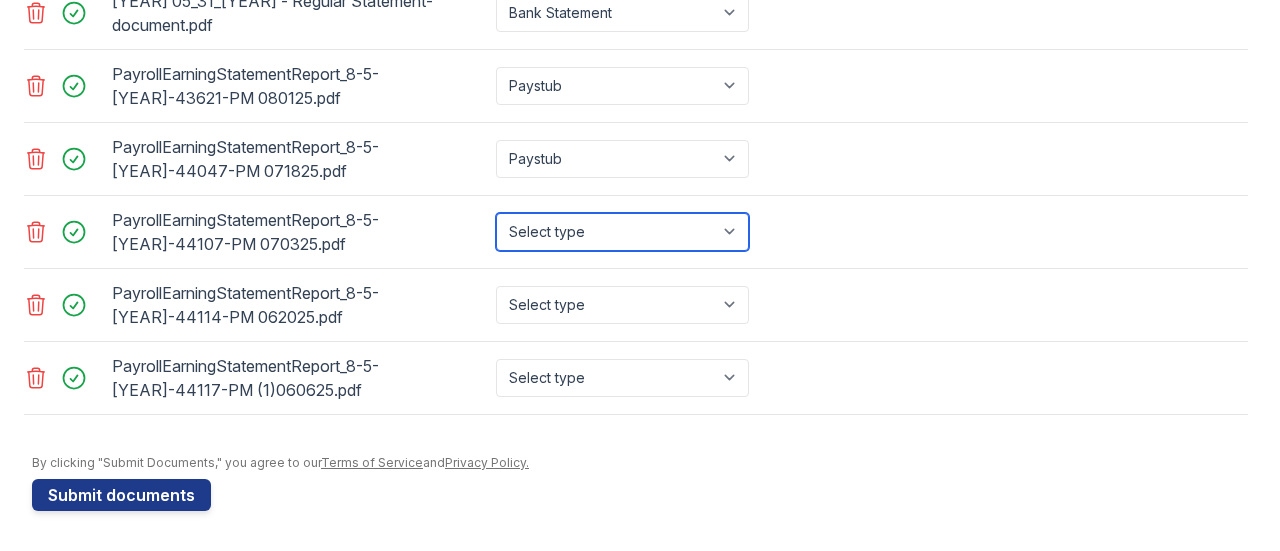click on "Select type
Paystub
Bank Statement
Offer Letter
Tax Documents
Benefit Award Letter
Investment Account Statement
Other" at bounding box center [622, 232] 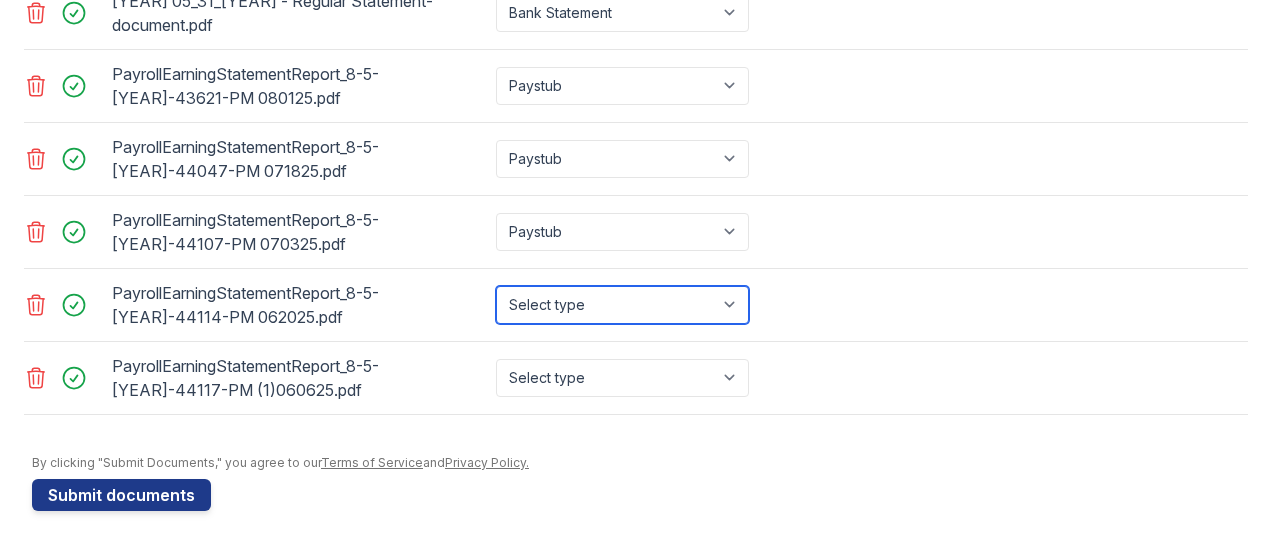 click on "Select type
Paystub
Bank Statement
Offer Letter
Tax Documents
Benefit Award Letter
Investment Account Statement
Other" at bounding box center (622, 305) 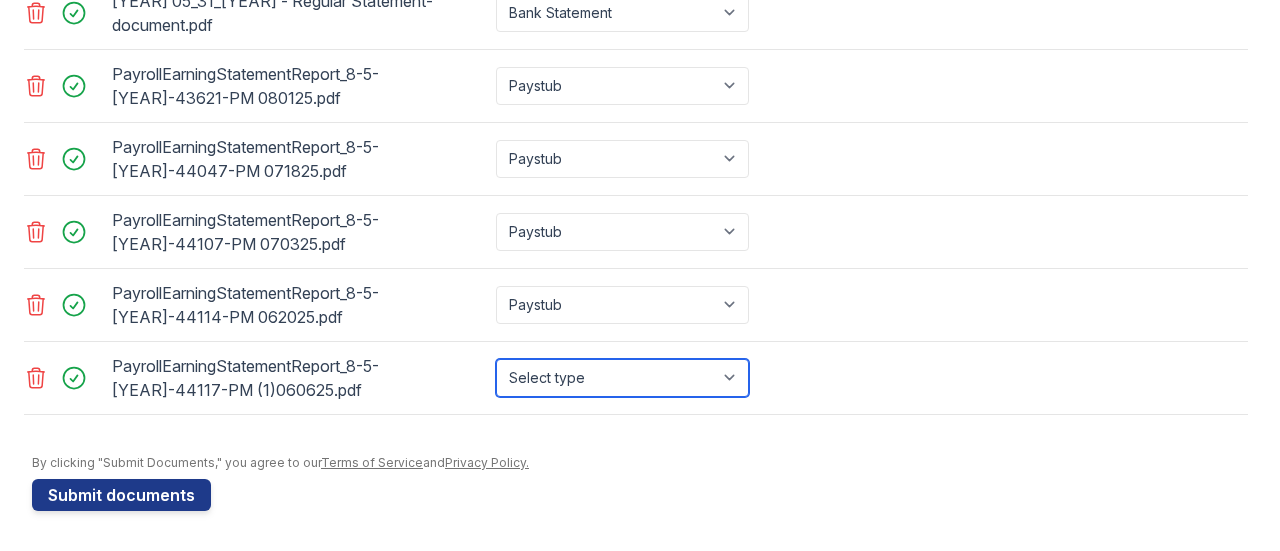 click on "Select type
Paystub
Bank Statement
Offer Letter
Tax Documents
Benefit Award Letter
Investment Account Statement
Other" at bounding box center (622, 378) 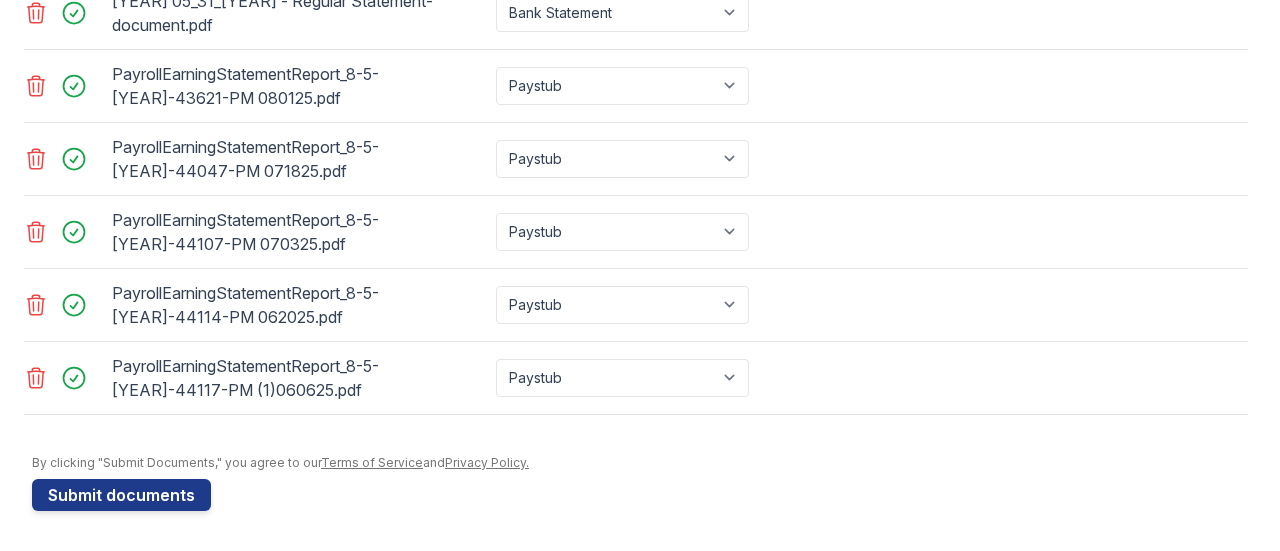 click on "PayrollEarningStatementReport_8-5-[YEAR]-44114-PM 062025.pdf
Select type
Paystub
Bank Statement
Offer Letter
Tax Documents
Benefit Award Letter
Investment Account Statement
Other" at bounding box center [636, 305] 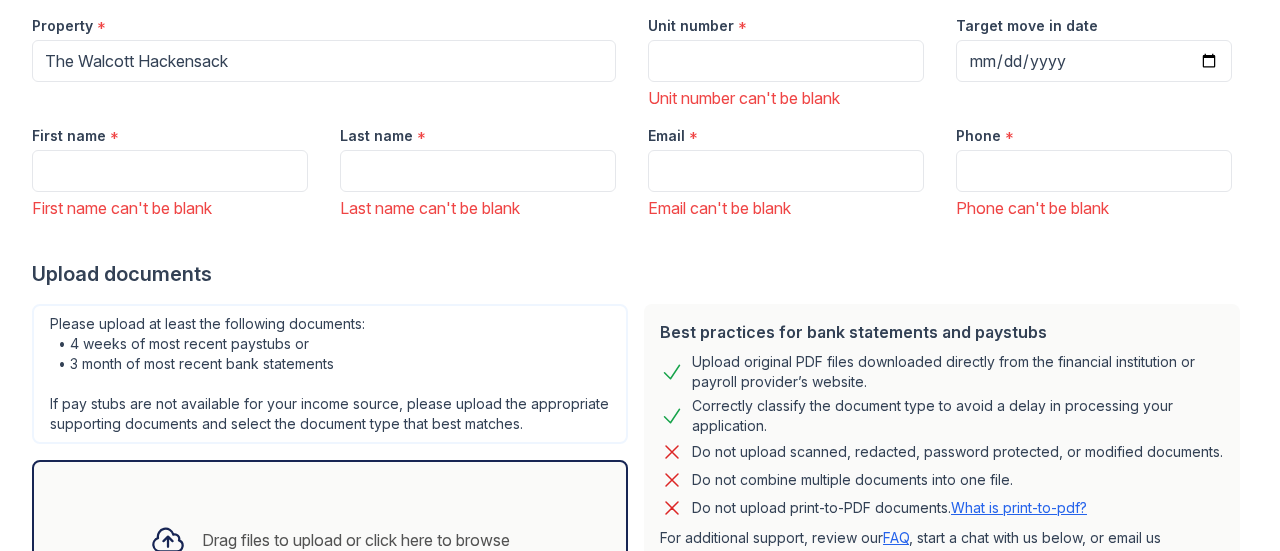 scroll, scrollTop: 0, scrollLeft: 0, axis: both 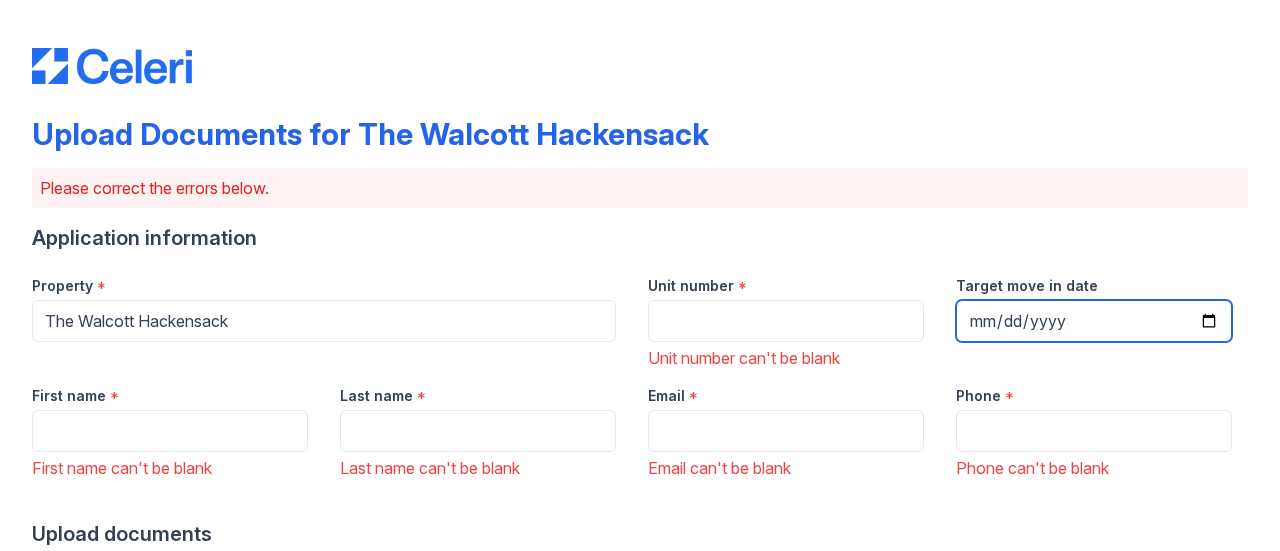 click on "Target move in date" at bounding box center (1094, 321) 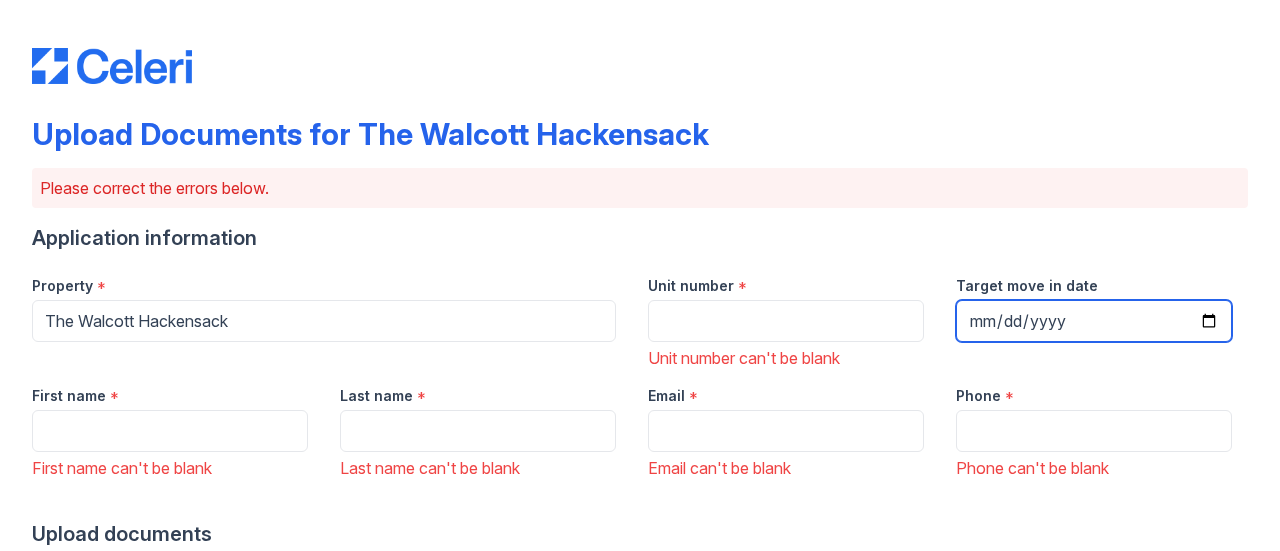 type on "[DATE]" 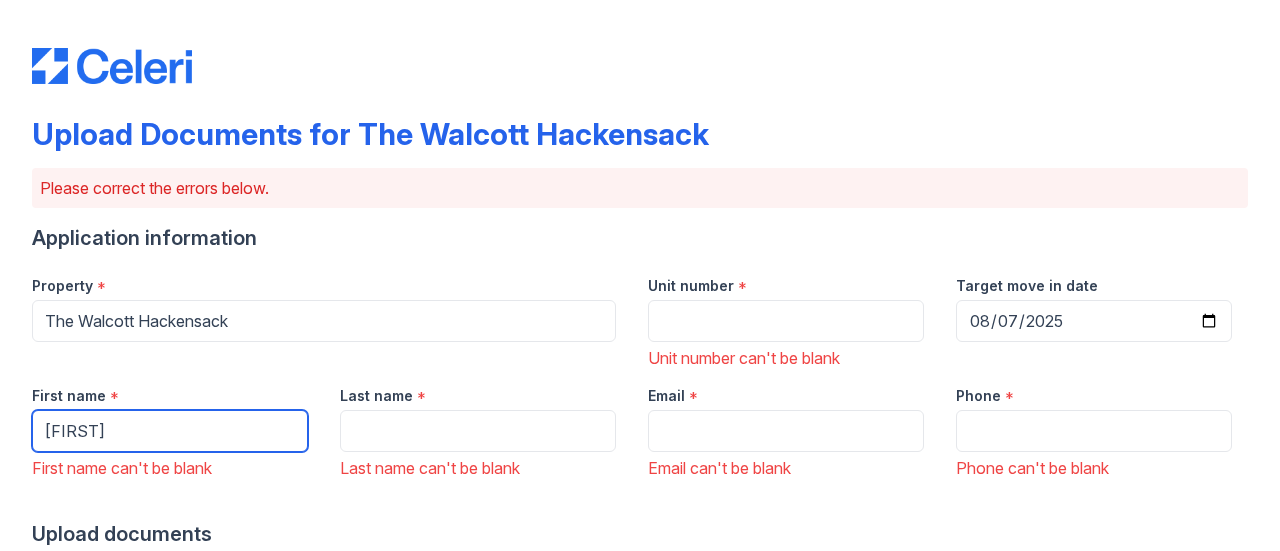 type on "[FIRST]" 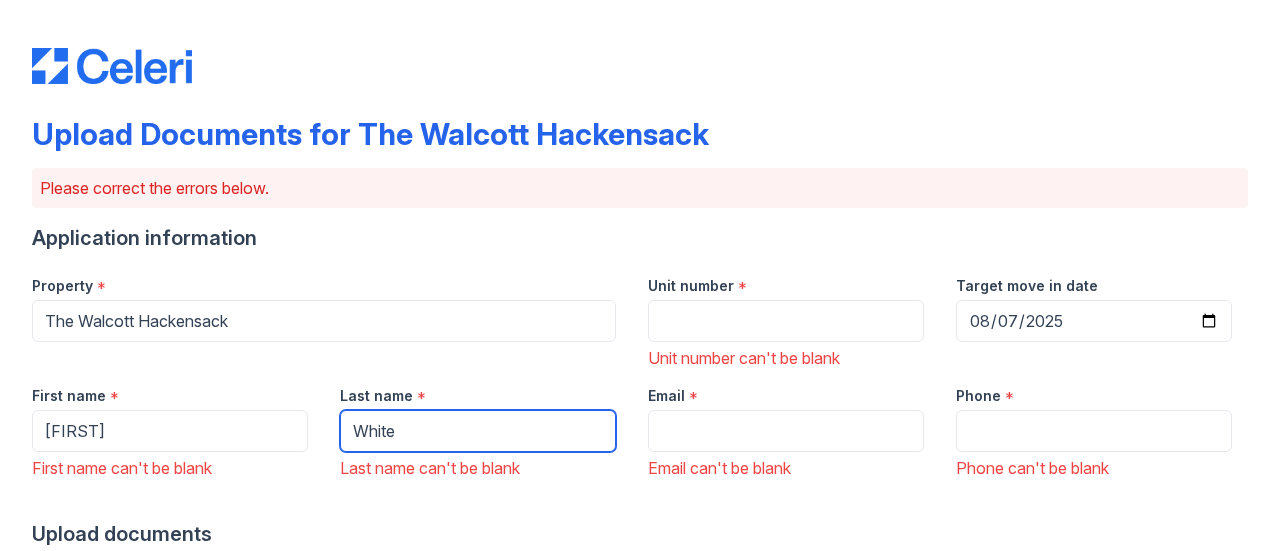 type on "White" 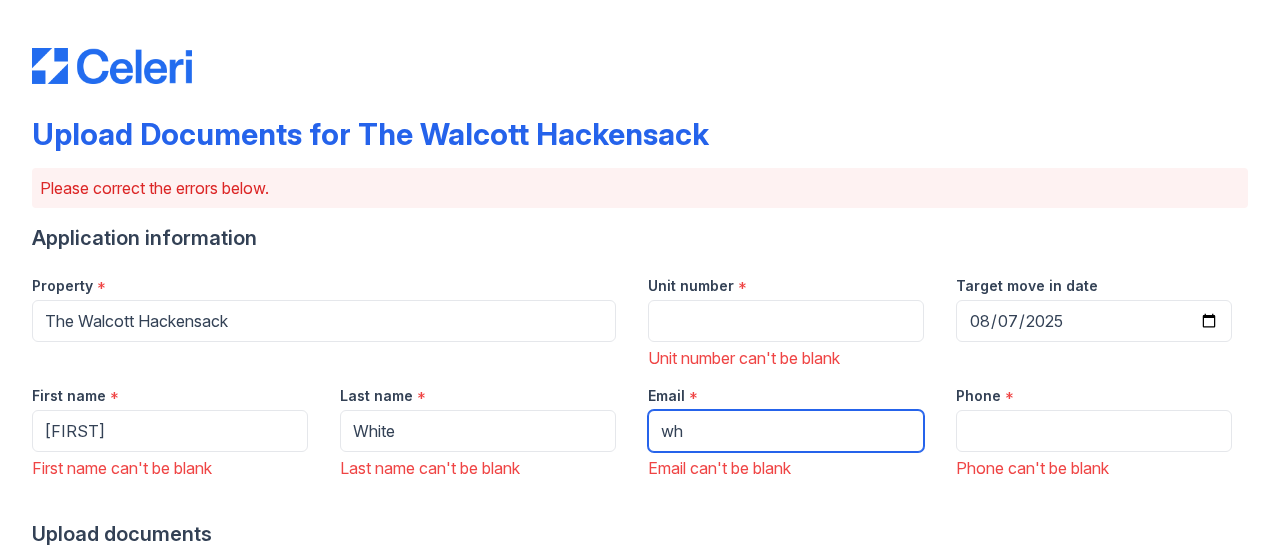 type on "w" 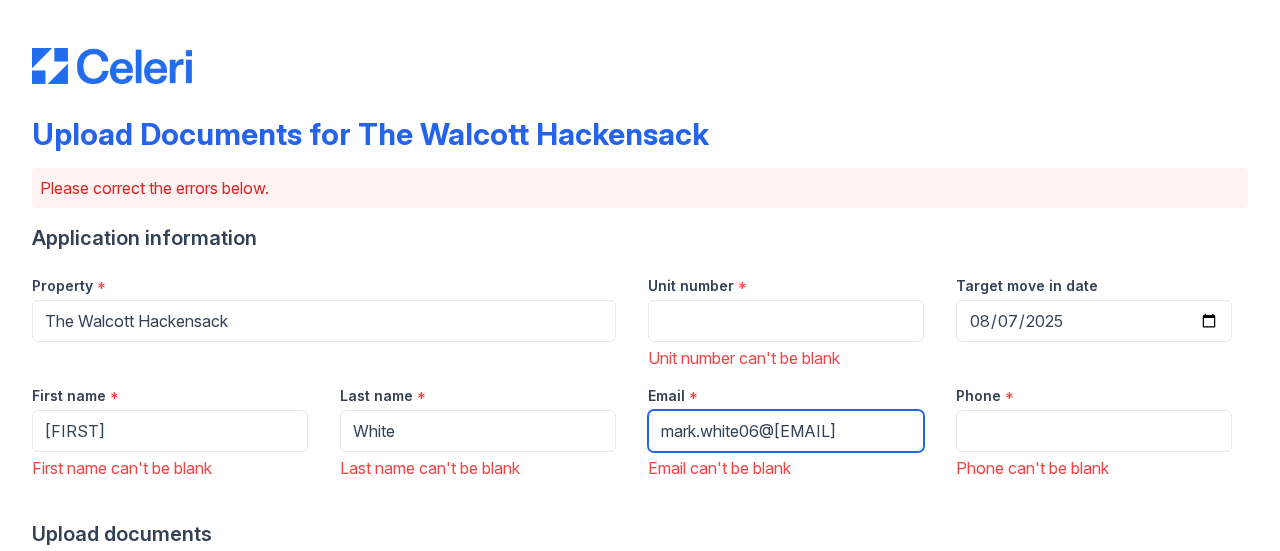 type on "mark.white06@[EMAIL]" 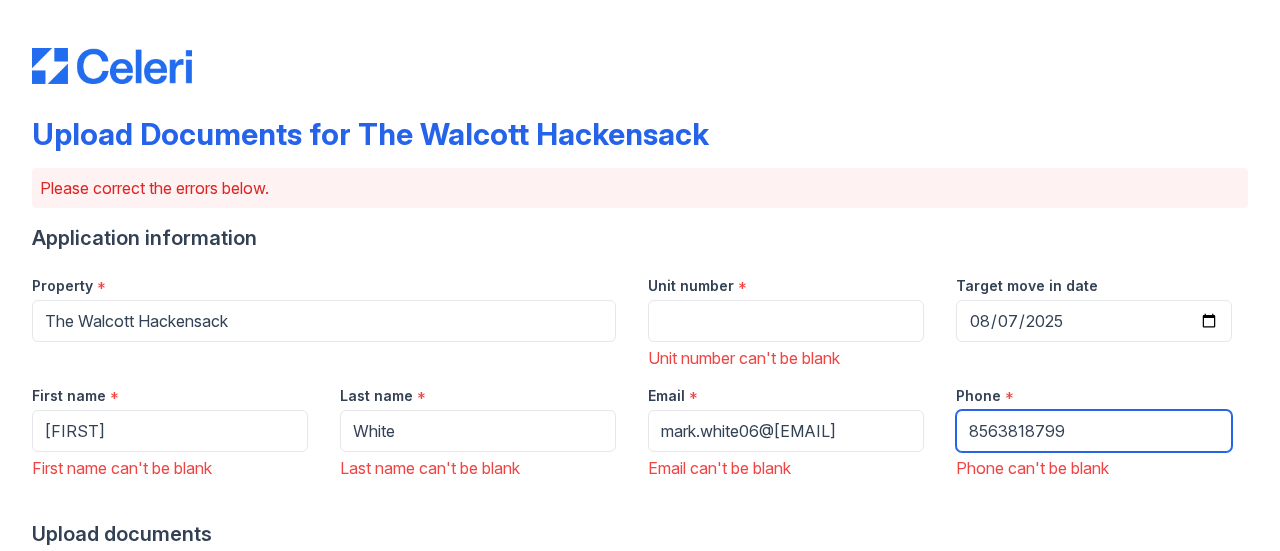 type on "8563818799" 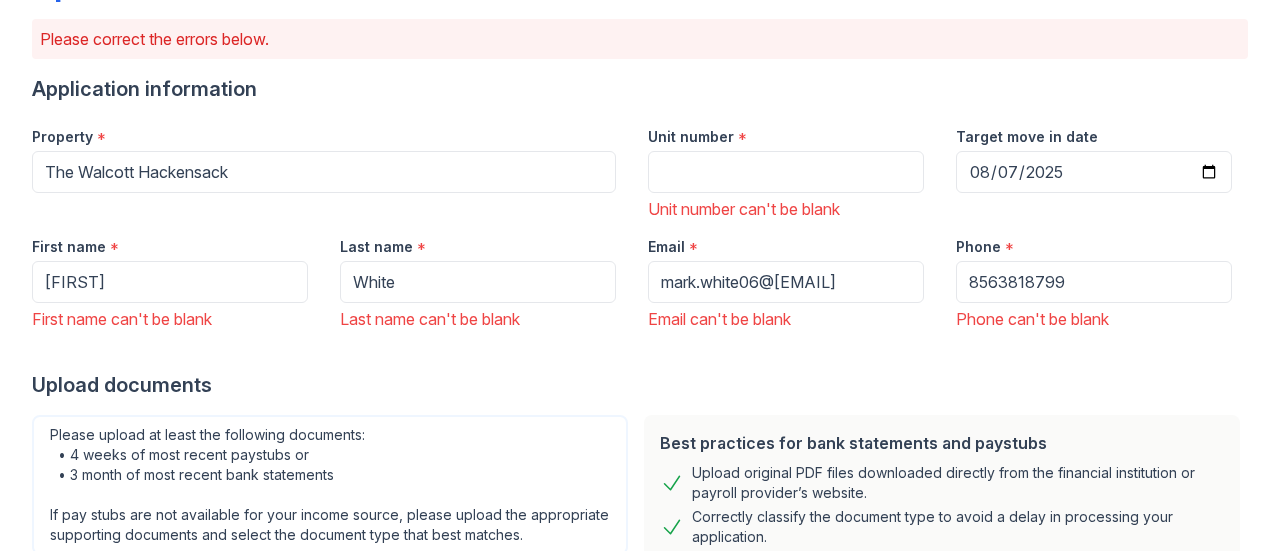 scroll, scrollTop: 85, scrollLeft: 0, axis: vertical 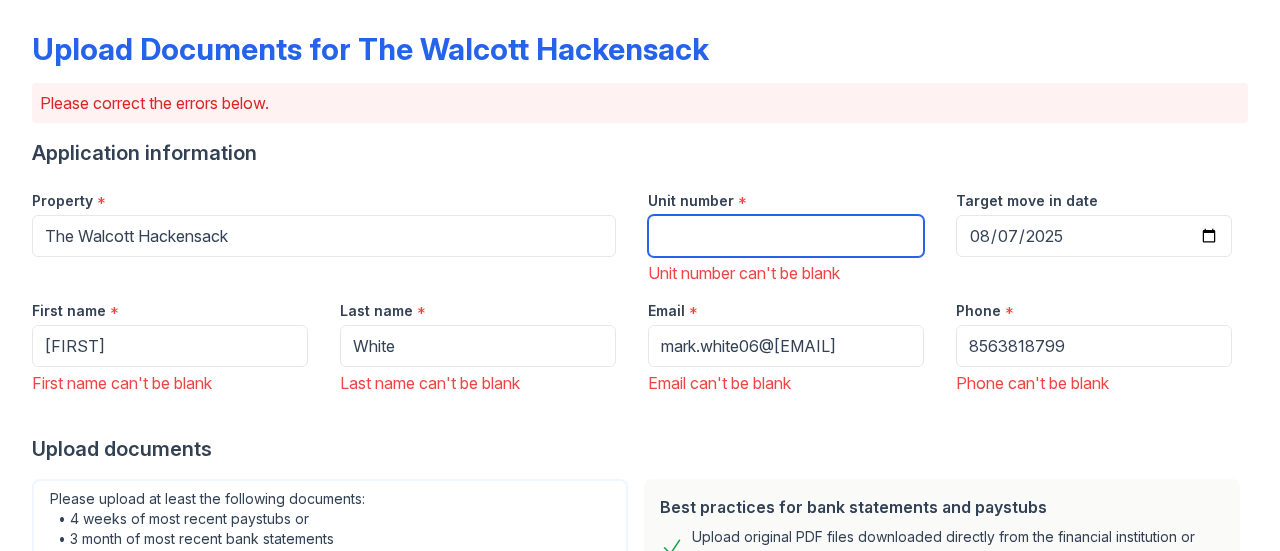 click on "Unit number" at bounding box center (786, 236) 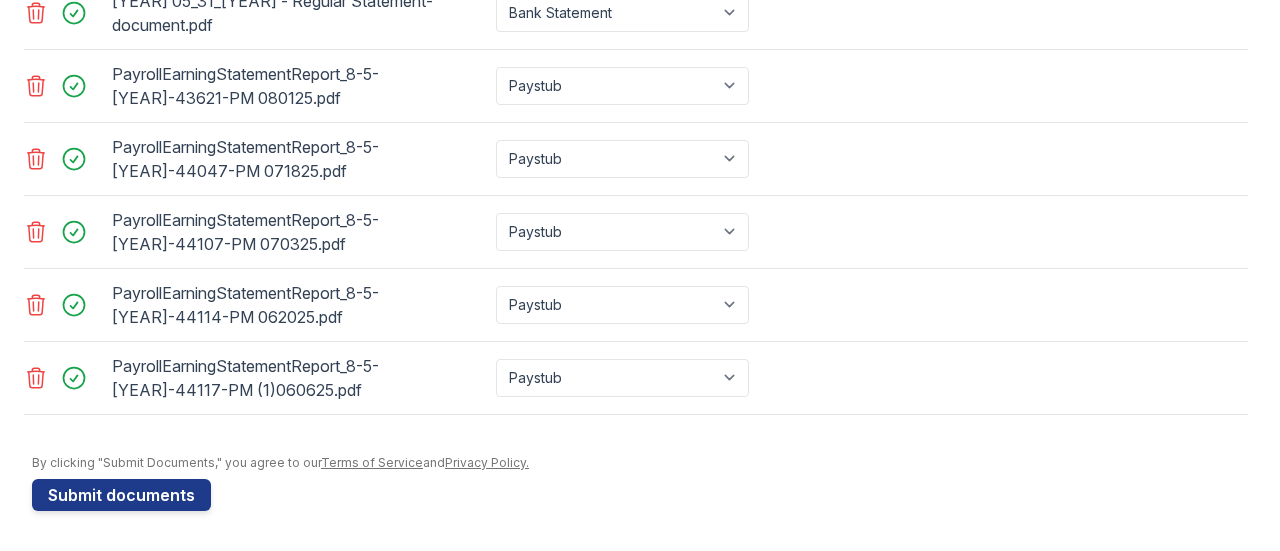 scroll, scrollTop: 1185, scrollLeft: 0, axis: vertical 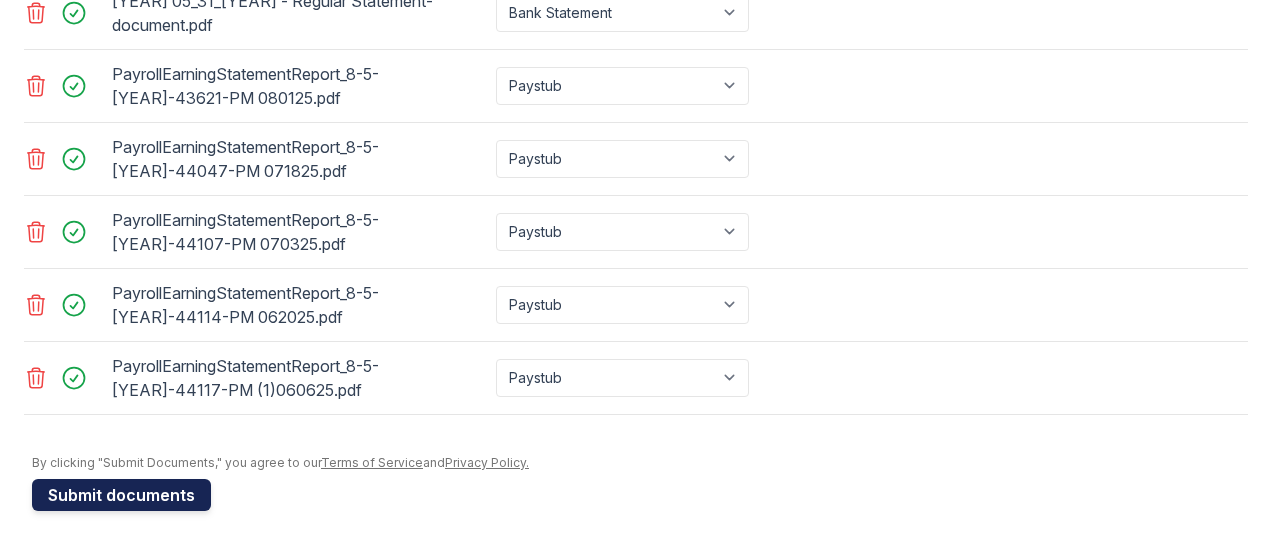 type on "443" 